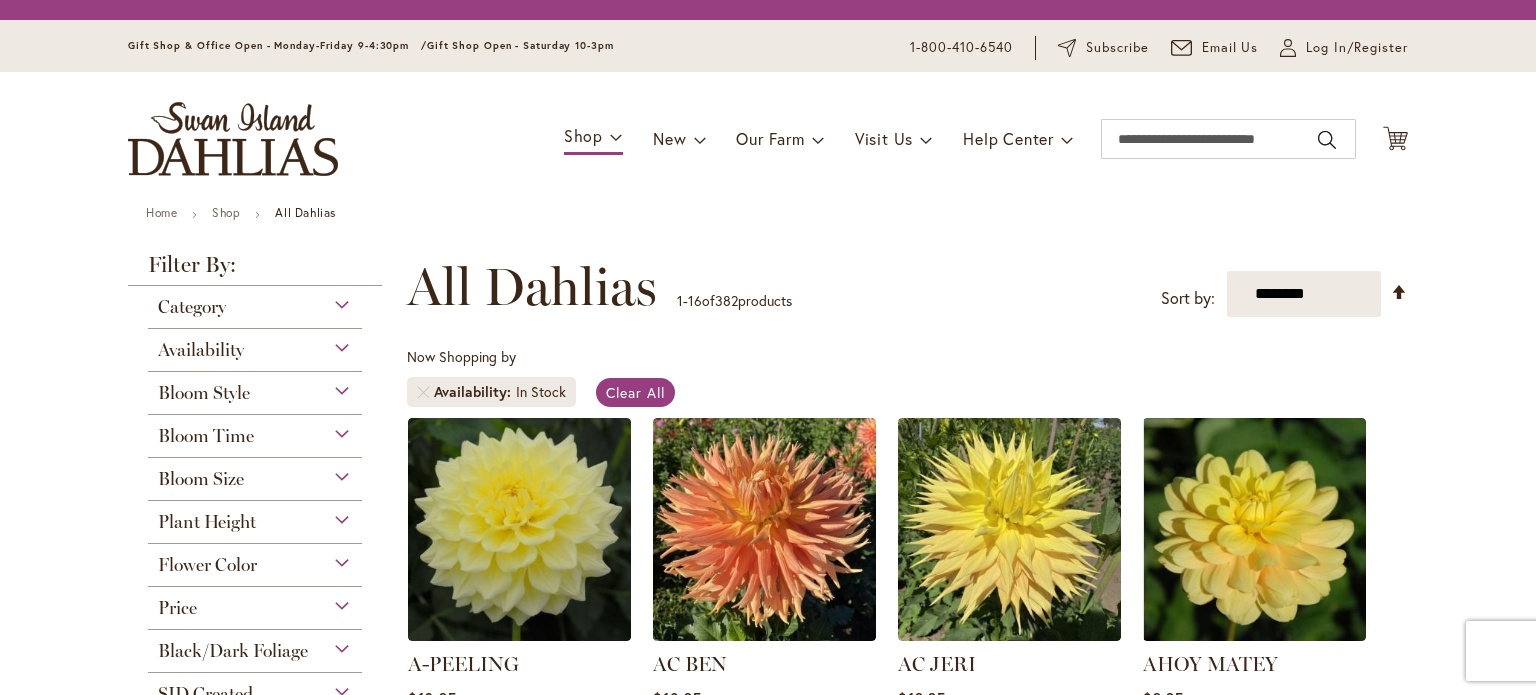 scroll, scrollTop: 0, scrollLeft: 0, axis: both 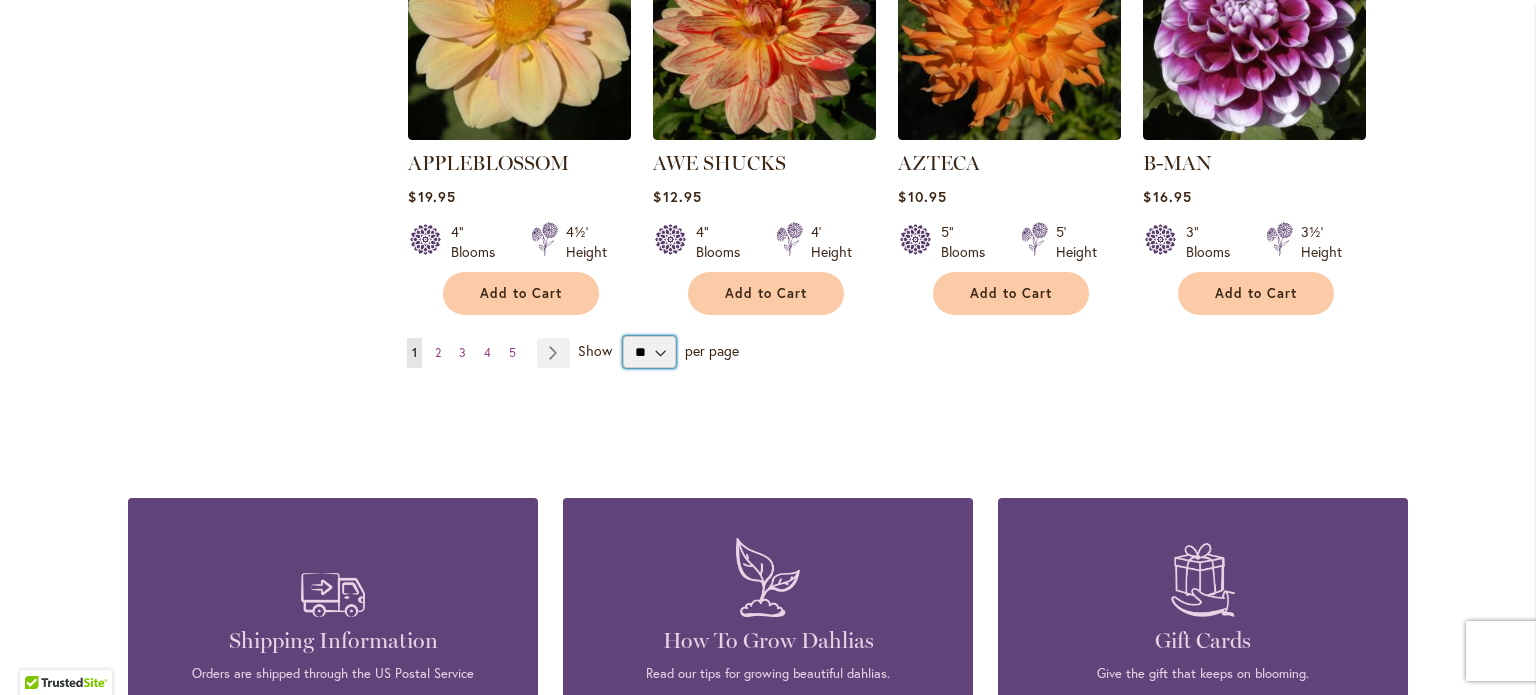 click on "**
**
**
**" at bounding box center [649, 352] 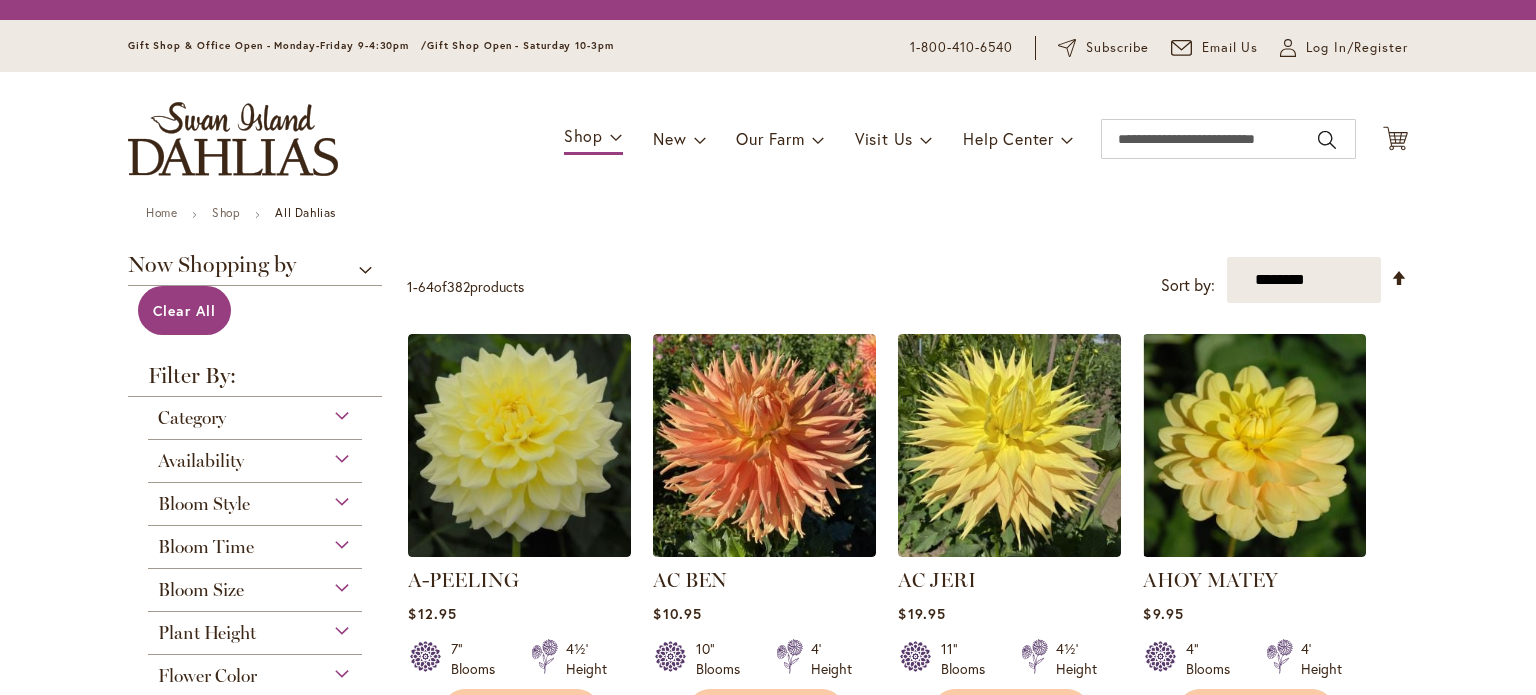 scroll, scrollTop: 0, scrollLeft: 0, axis: both 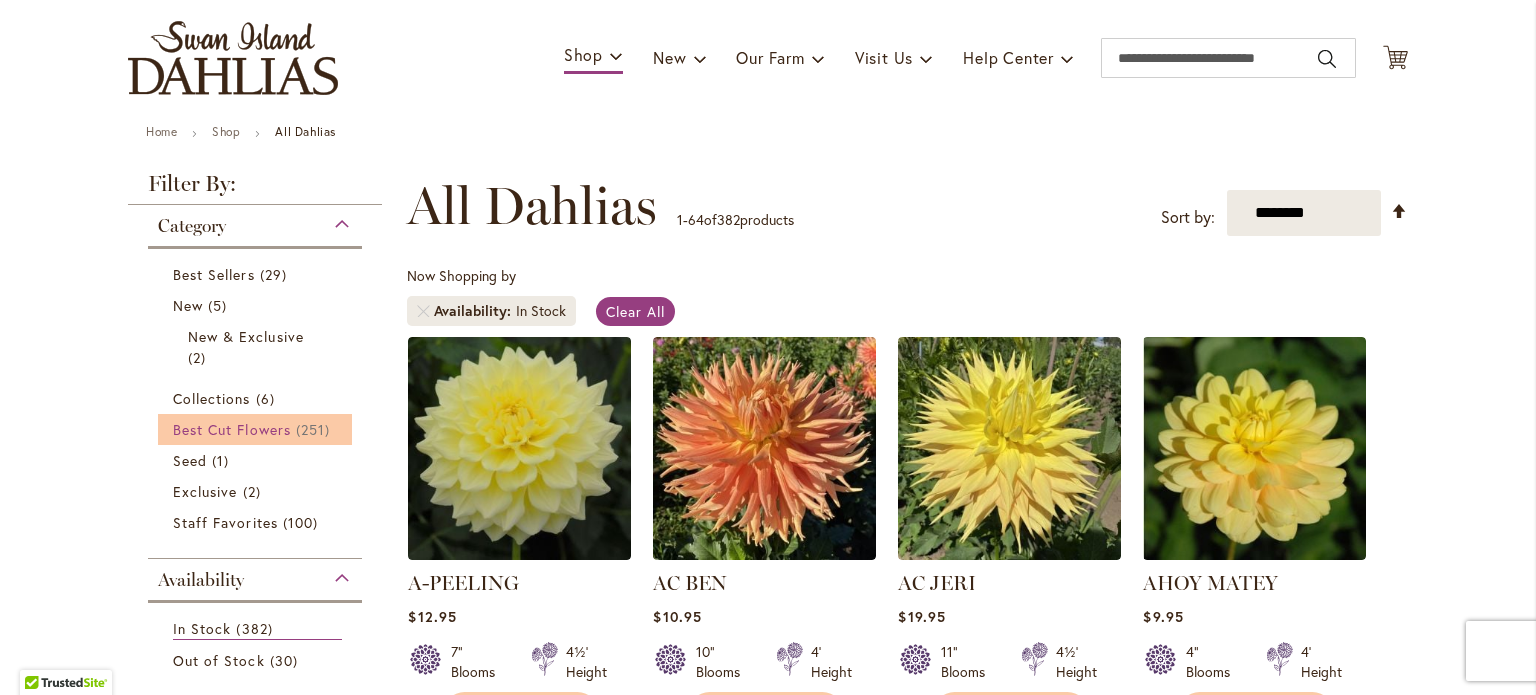 click on "Best Cut Flowers" at bounding box center (232, 429) 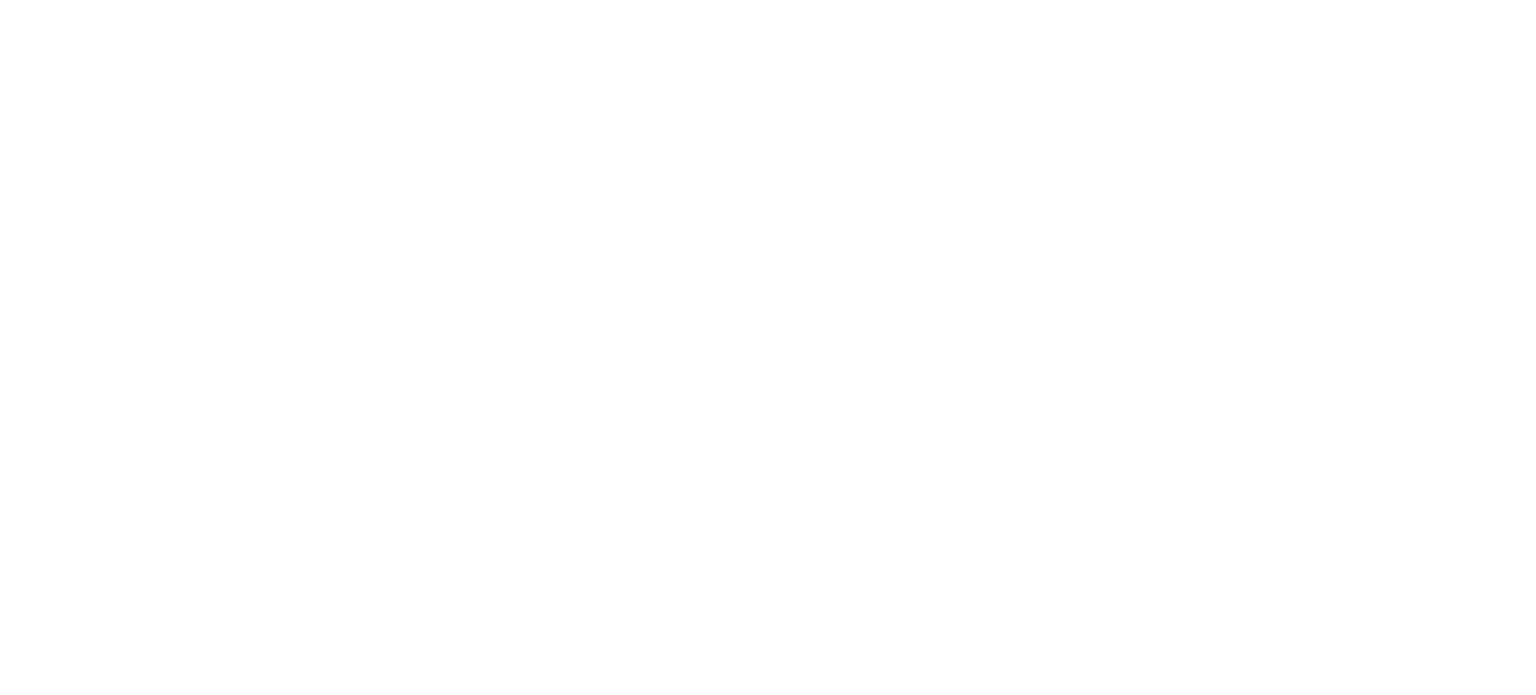 scroll, scrollTop: 0, scrollLeft: 0, axis: both 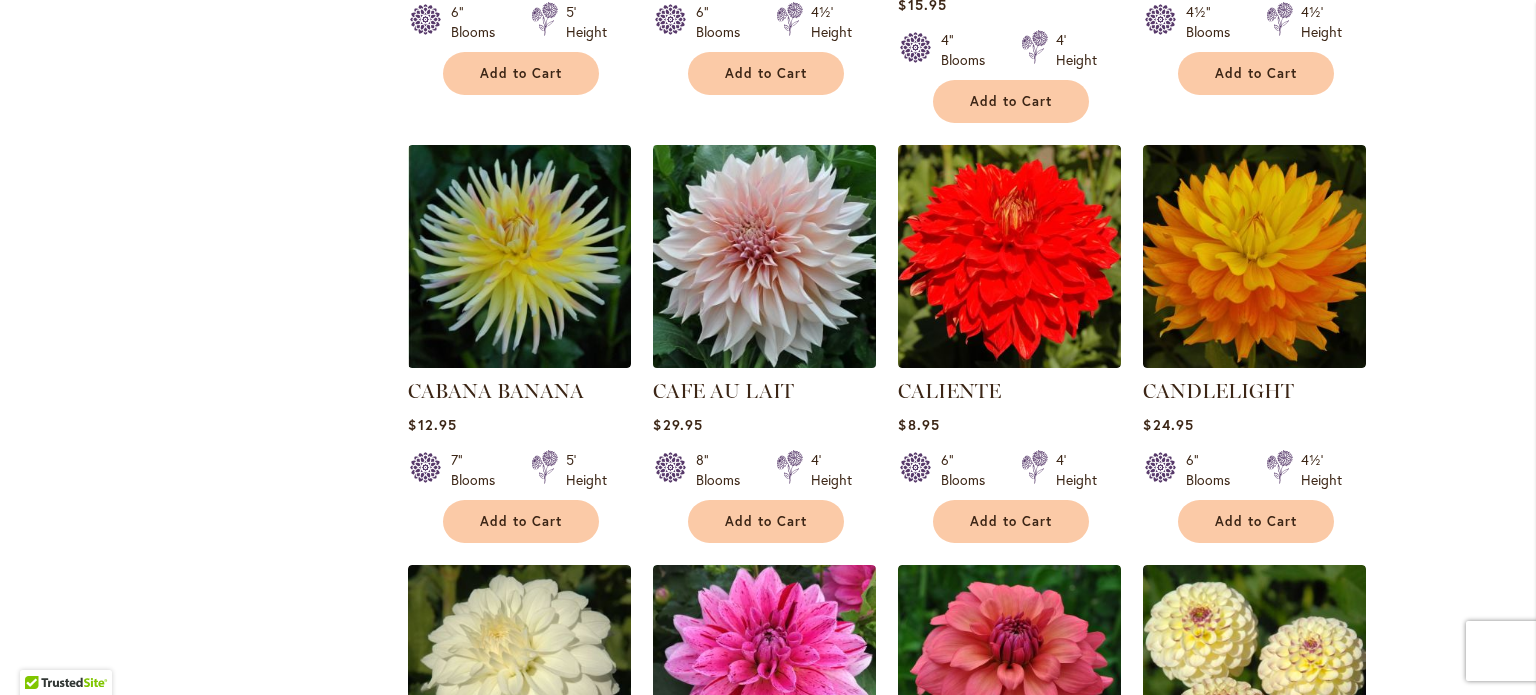 click at bounding box center (765, 256) 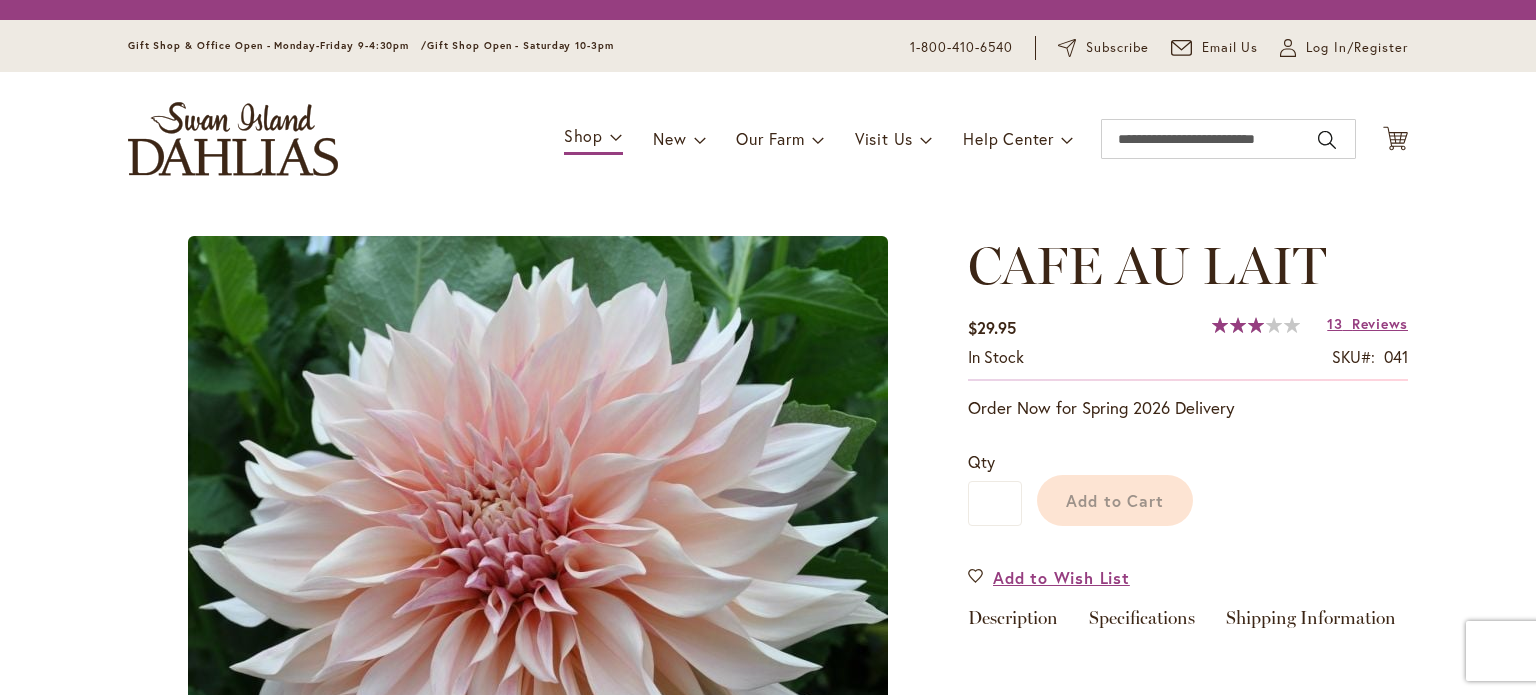 scroll, scrollTop: 0, scrollLeft: 0, axis: both 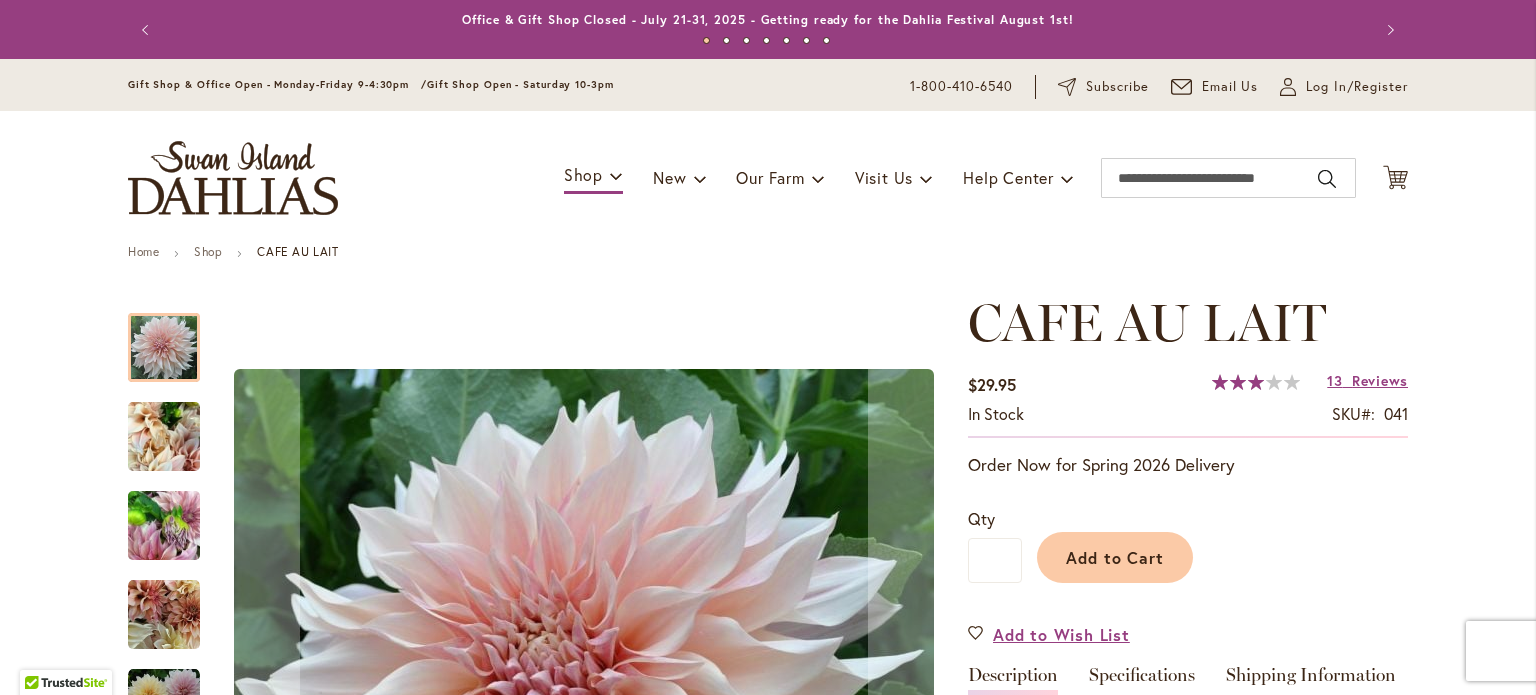 click at bounding box center (164, 526) 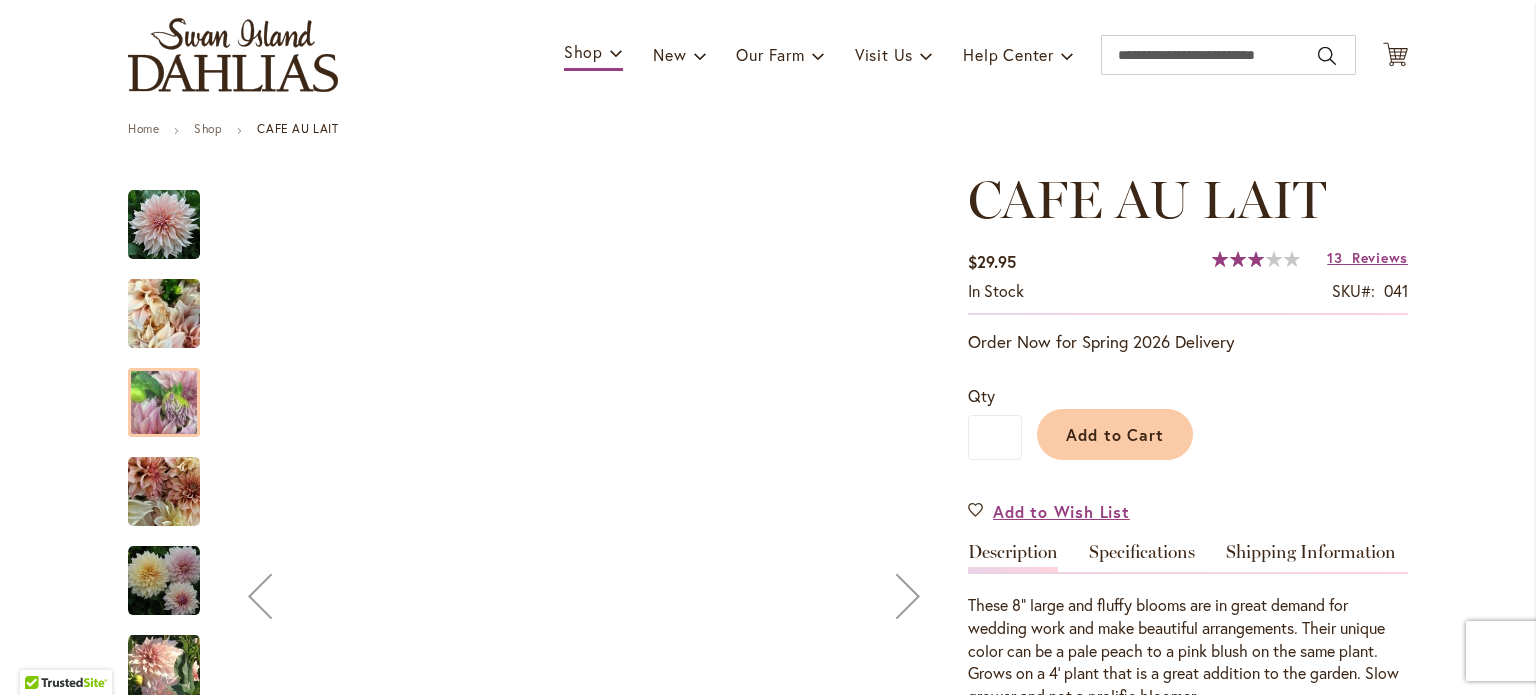 scroll, scrollTop: 300, scrollLeft: 0, axis: vertical 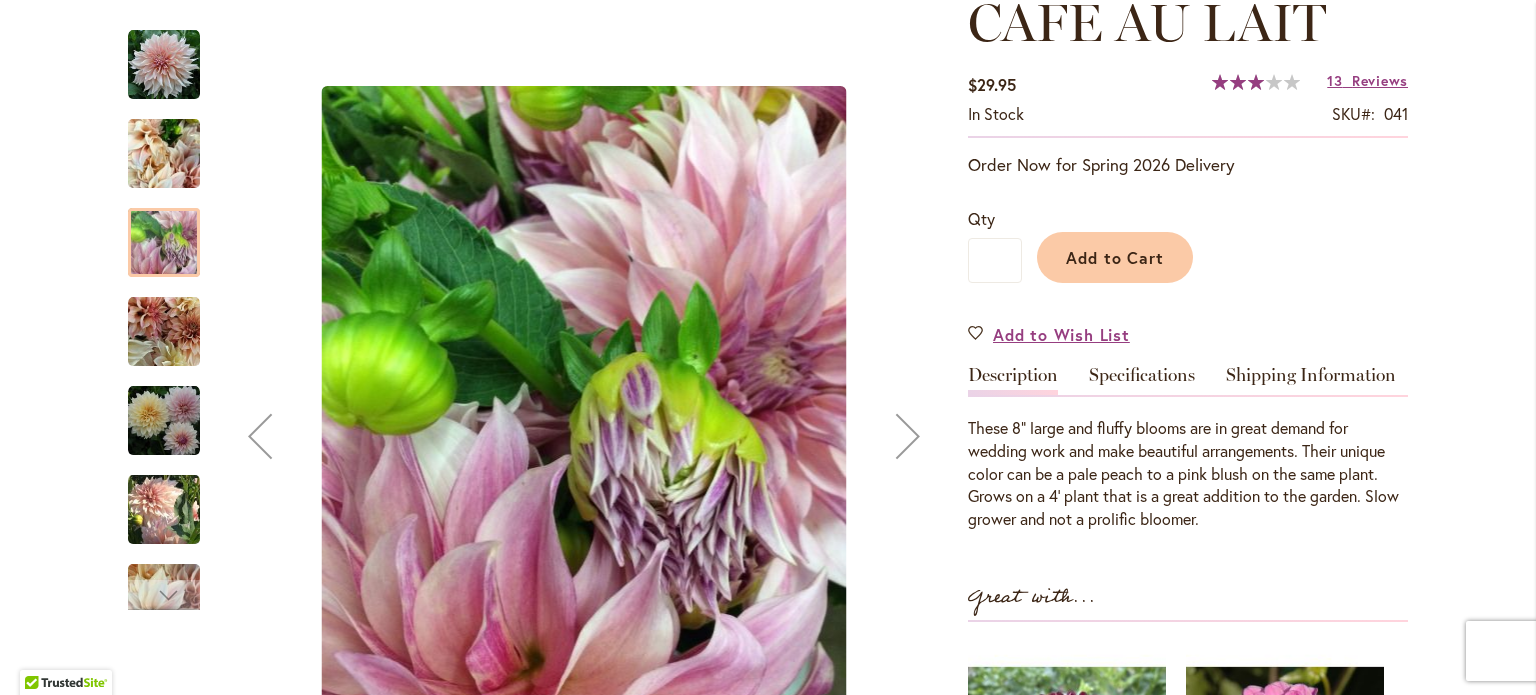 click at bounding box center [164, 421] 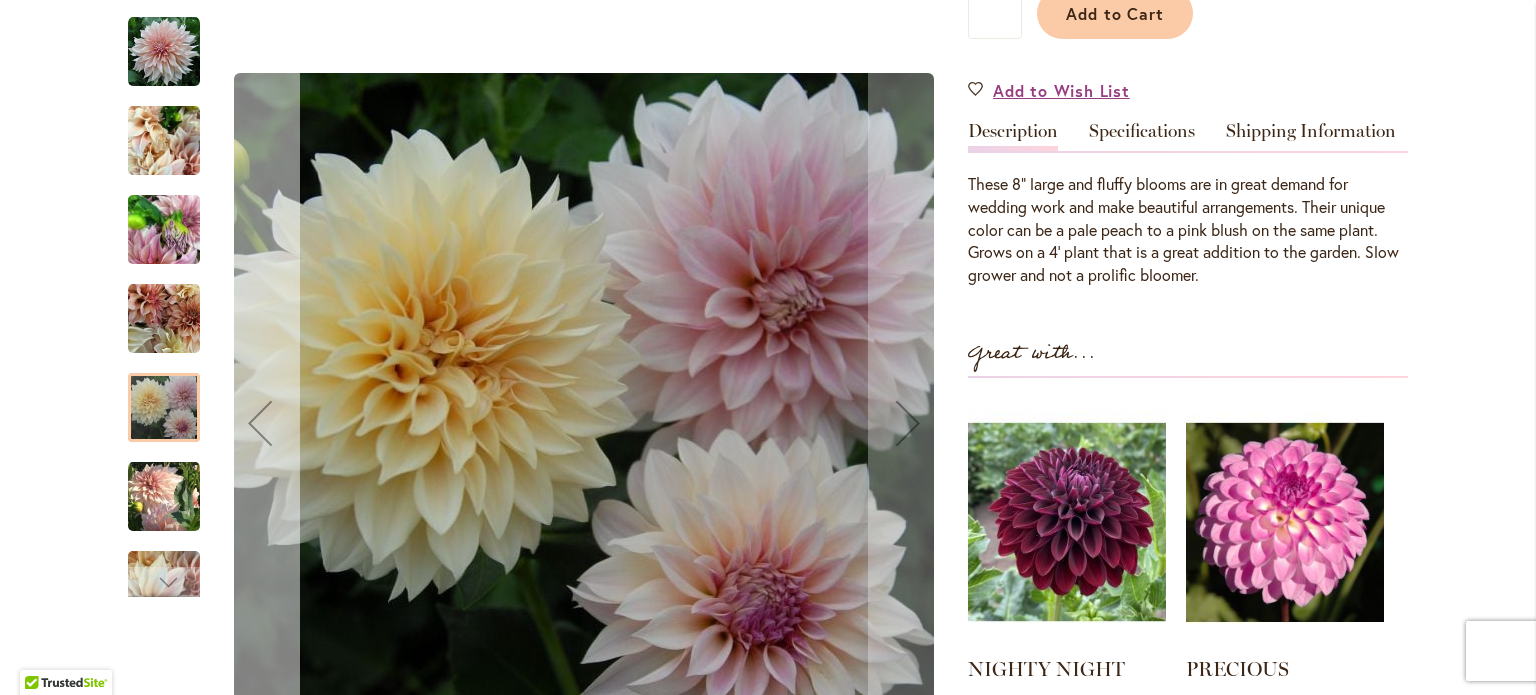 scroll, scrollTop: 600, scrollLeft: 0, axis: vertical 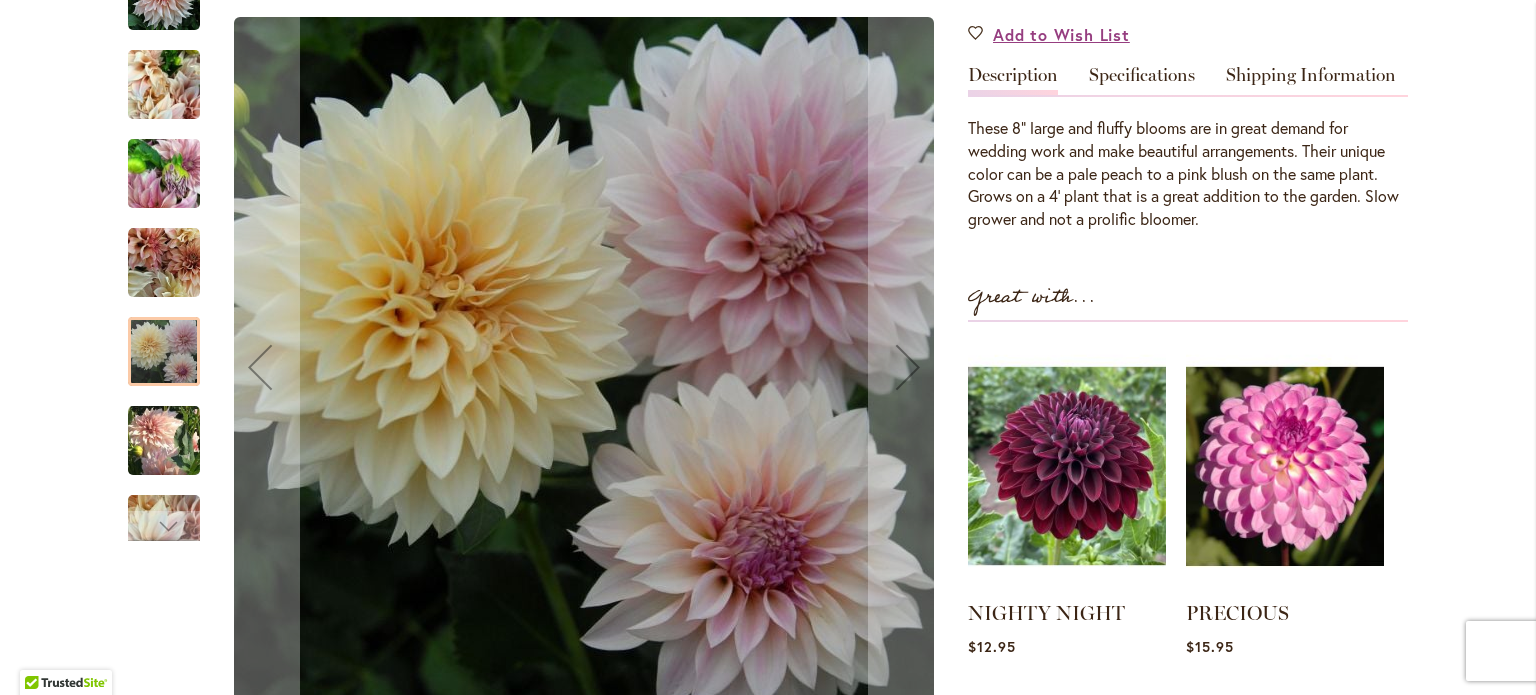 click at bounding box center [164, 440] 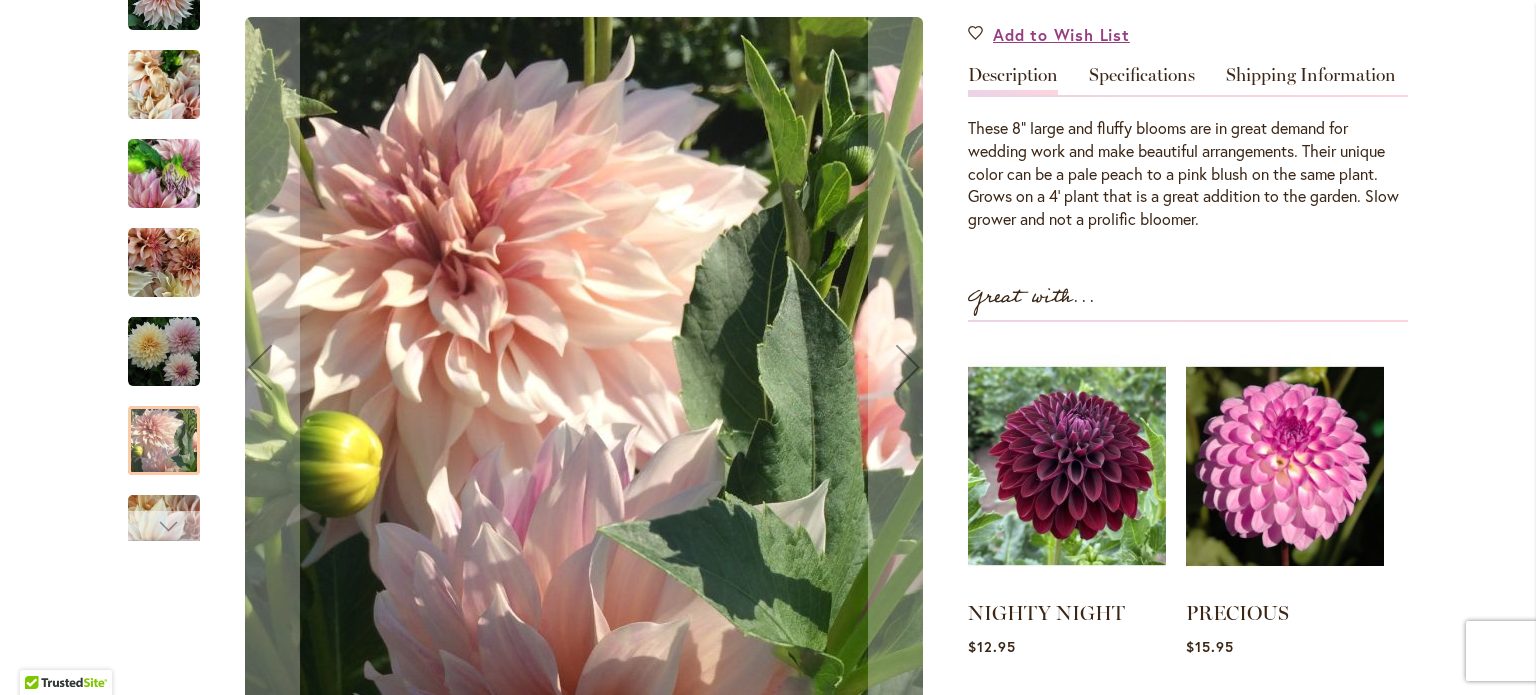 click at bounding box center [164, 526] 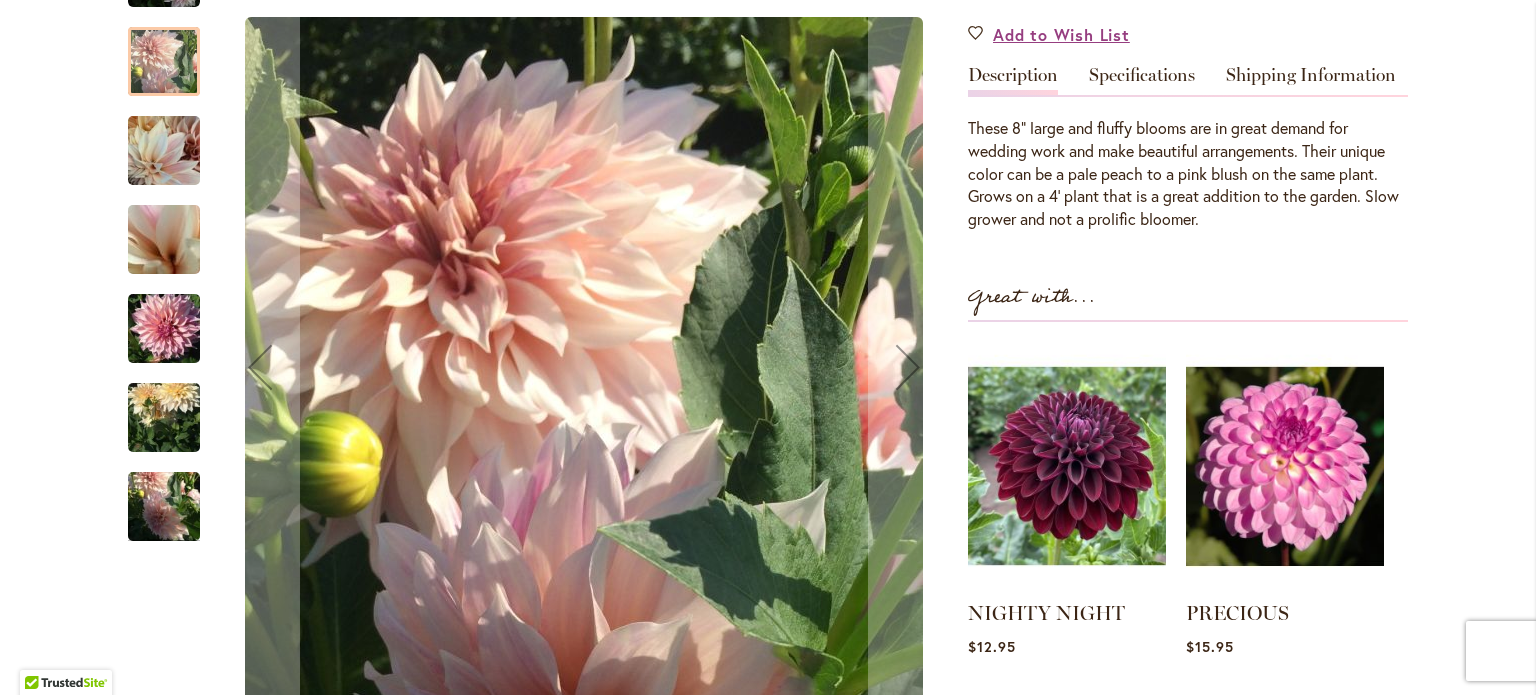 click at bounding box center [164, 329] 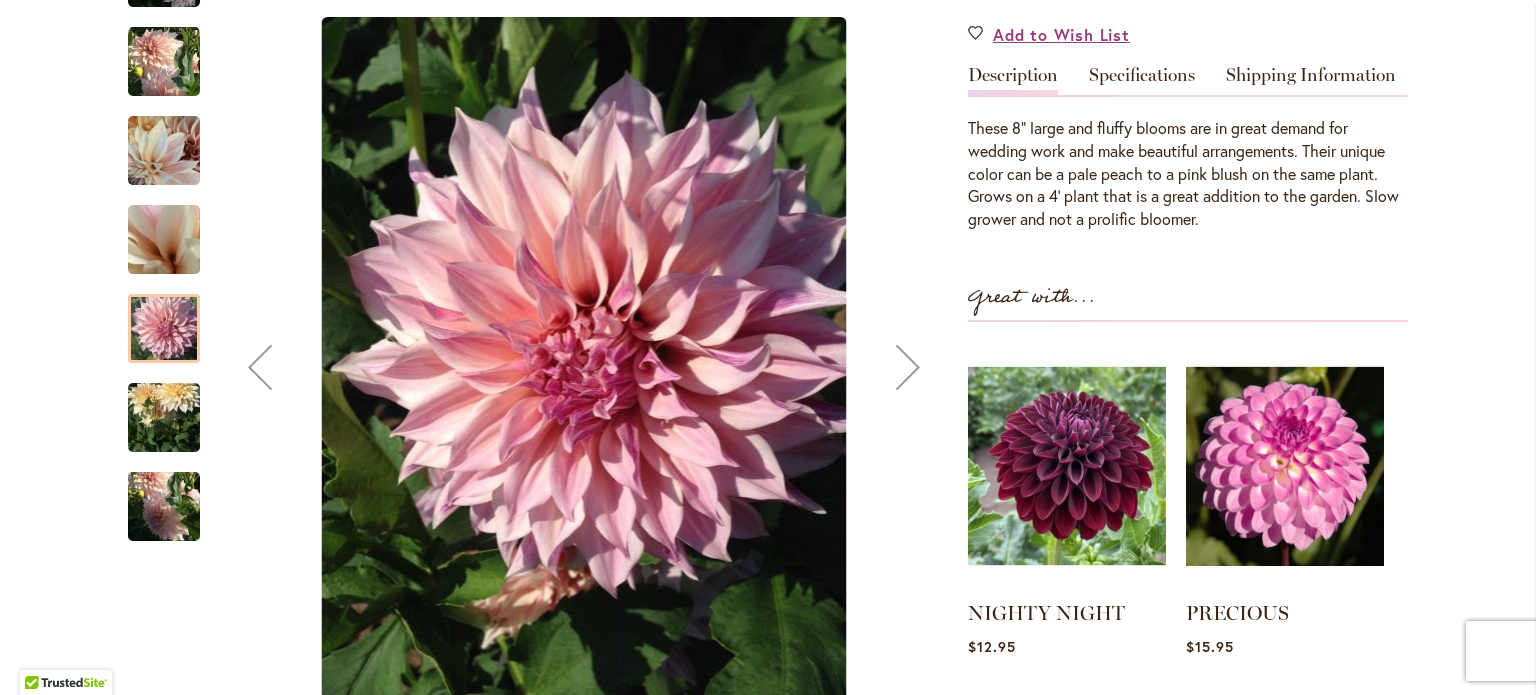 click at bounding box center [164, 418] 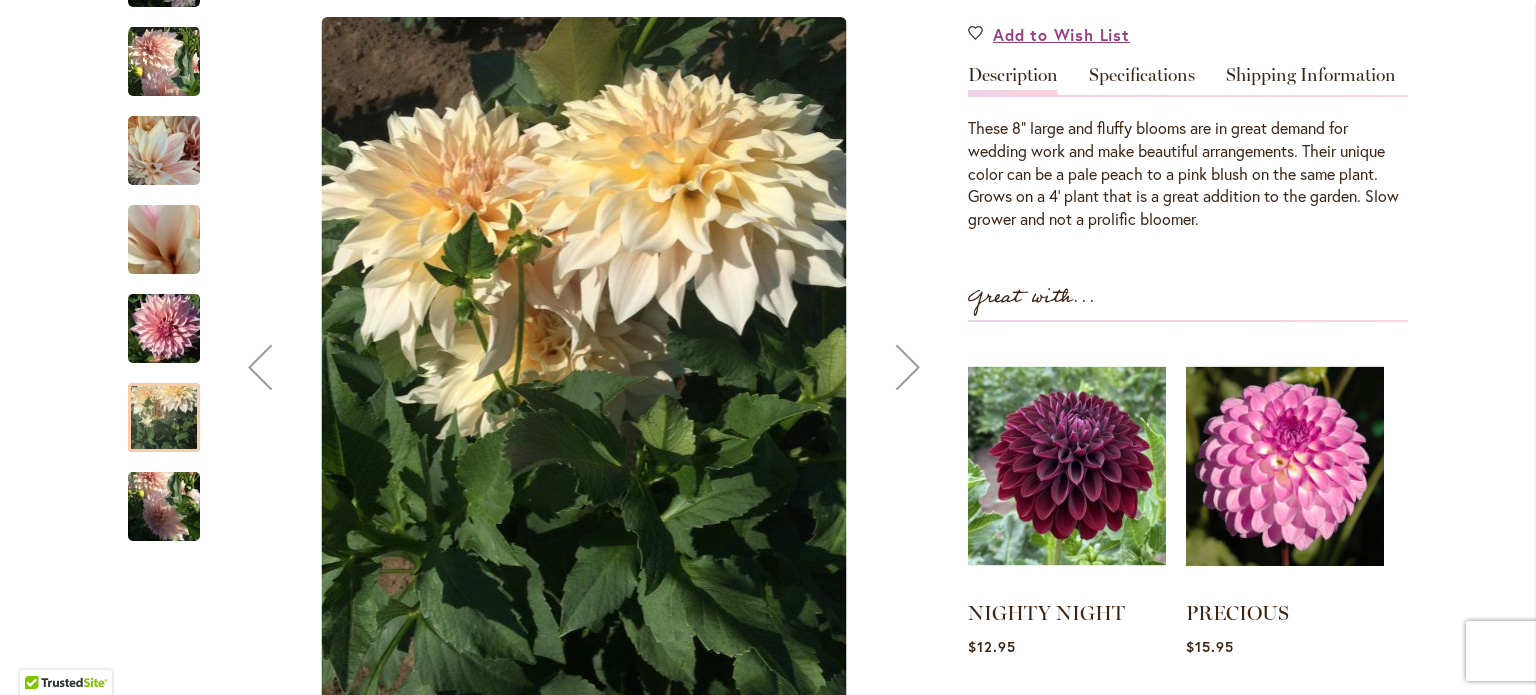 click at bounding box center (164, 507) 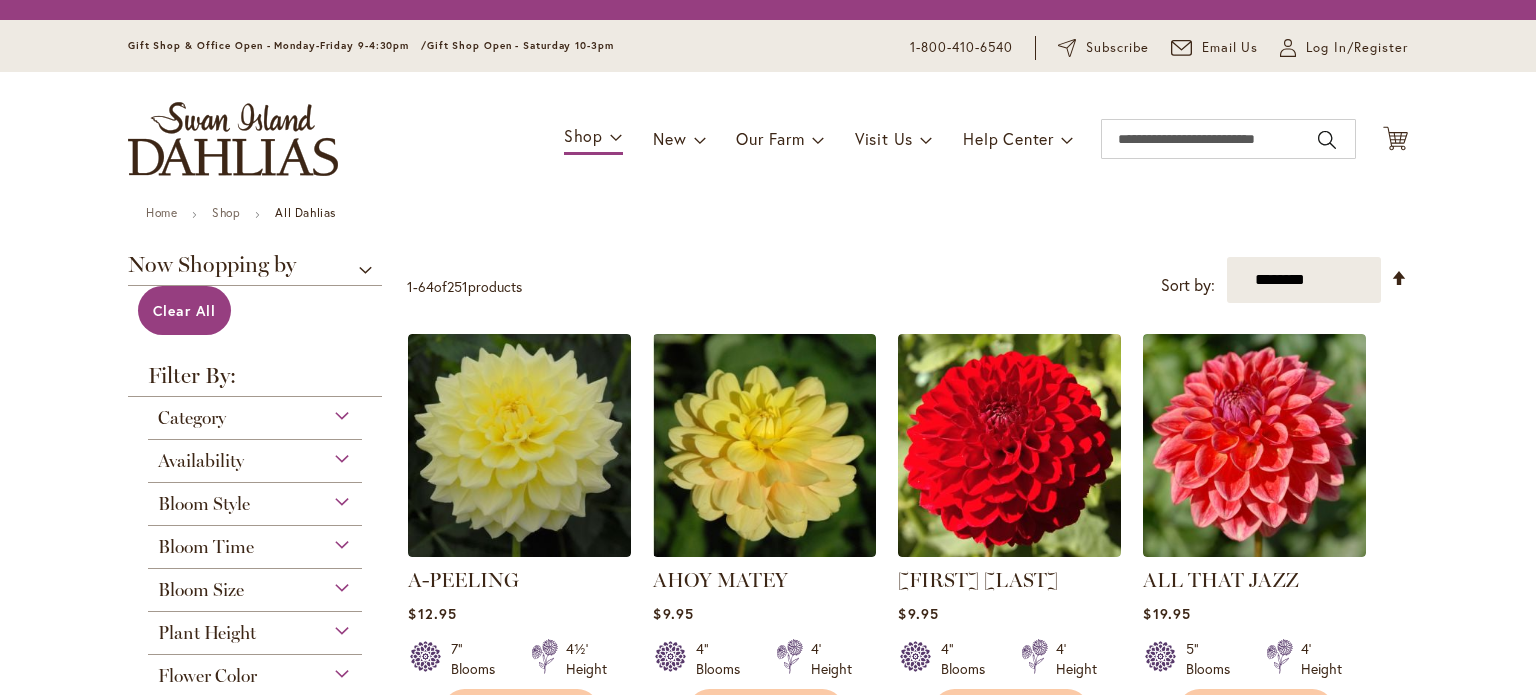 scroll, scrollTop: 0, scrollLeft: 0, axis: both 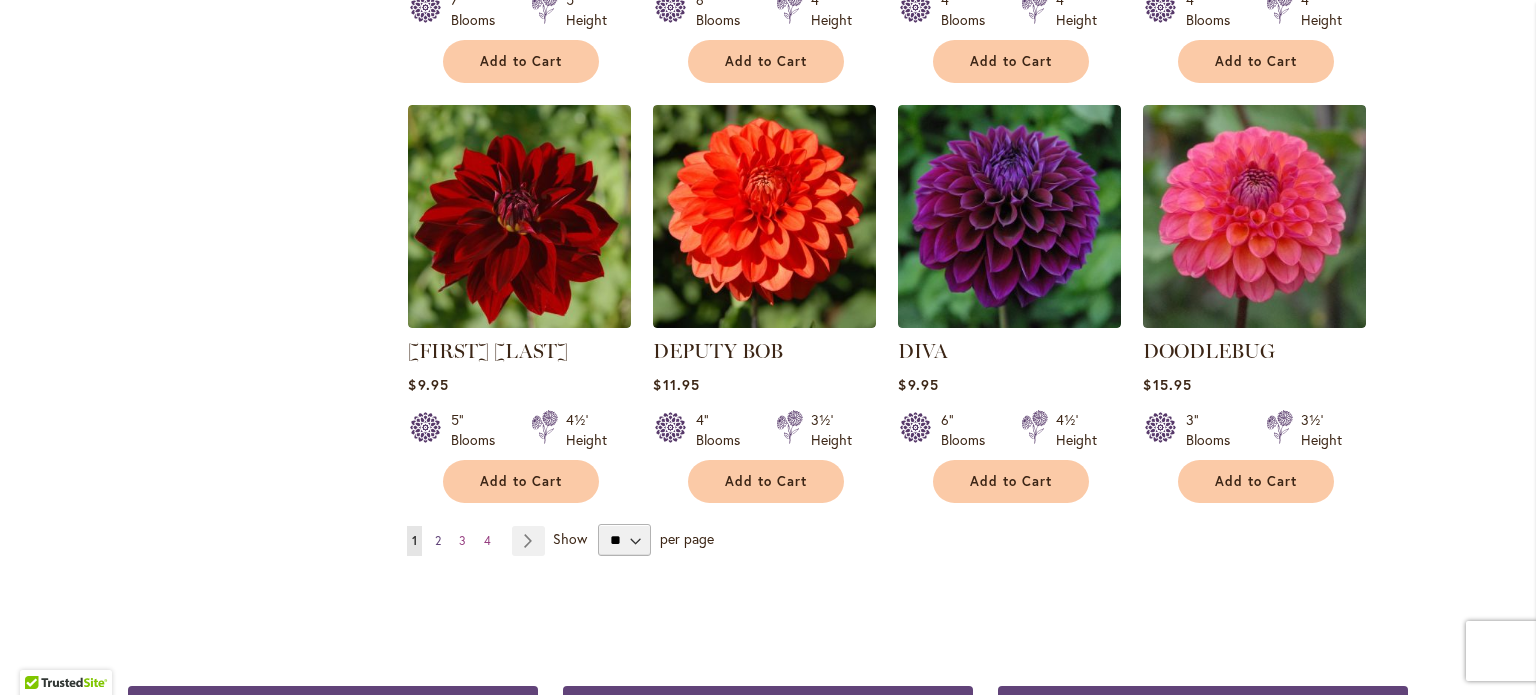 click on "2" at bounding box center [438, 540] 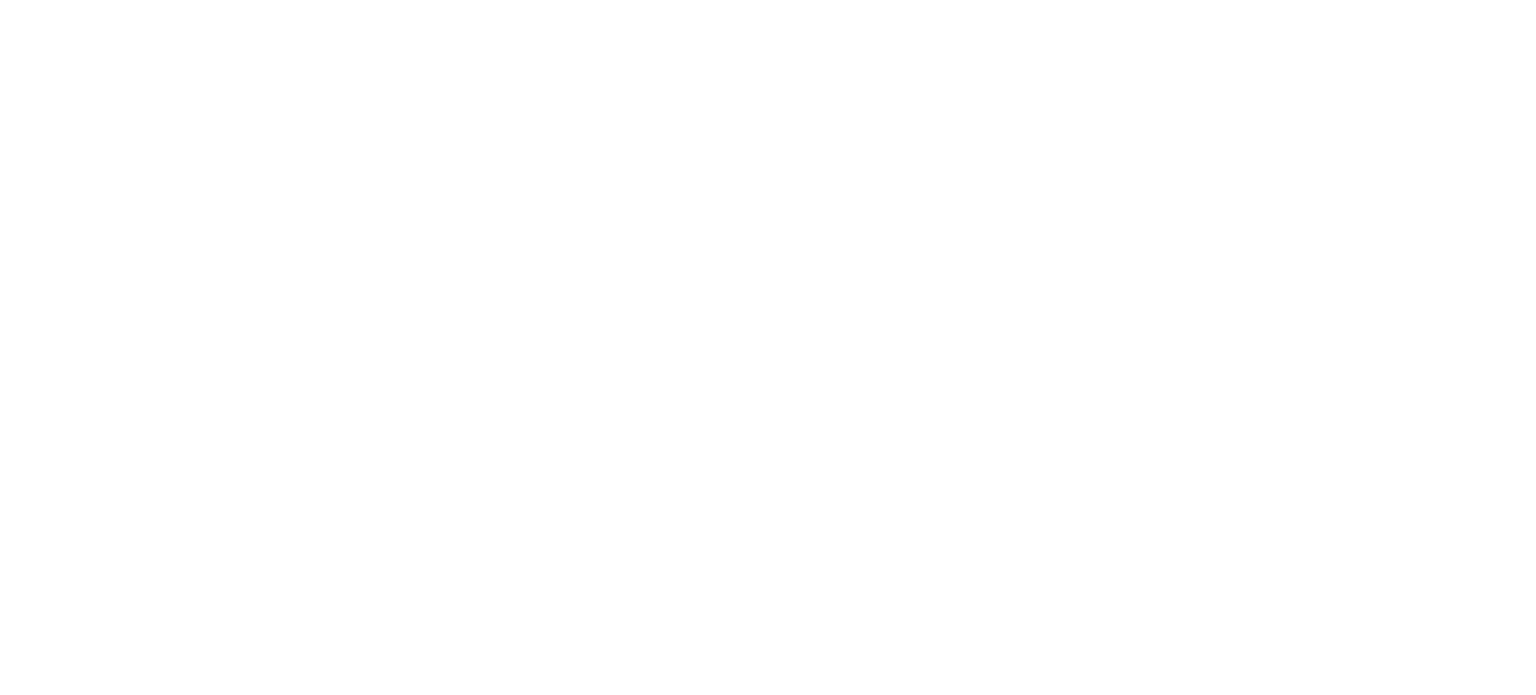 scroll, scrollTop: 0, scrollLeft: 0, axis: both 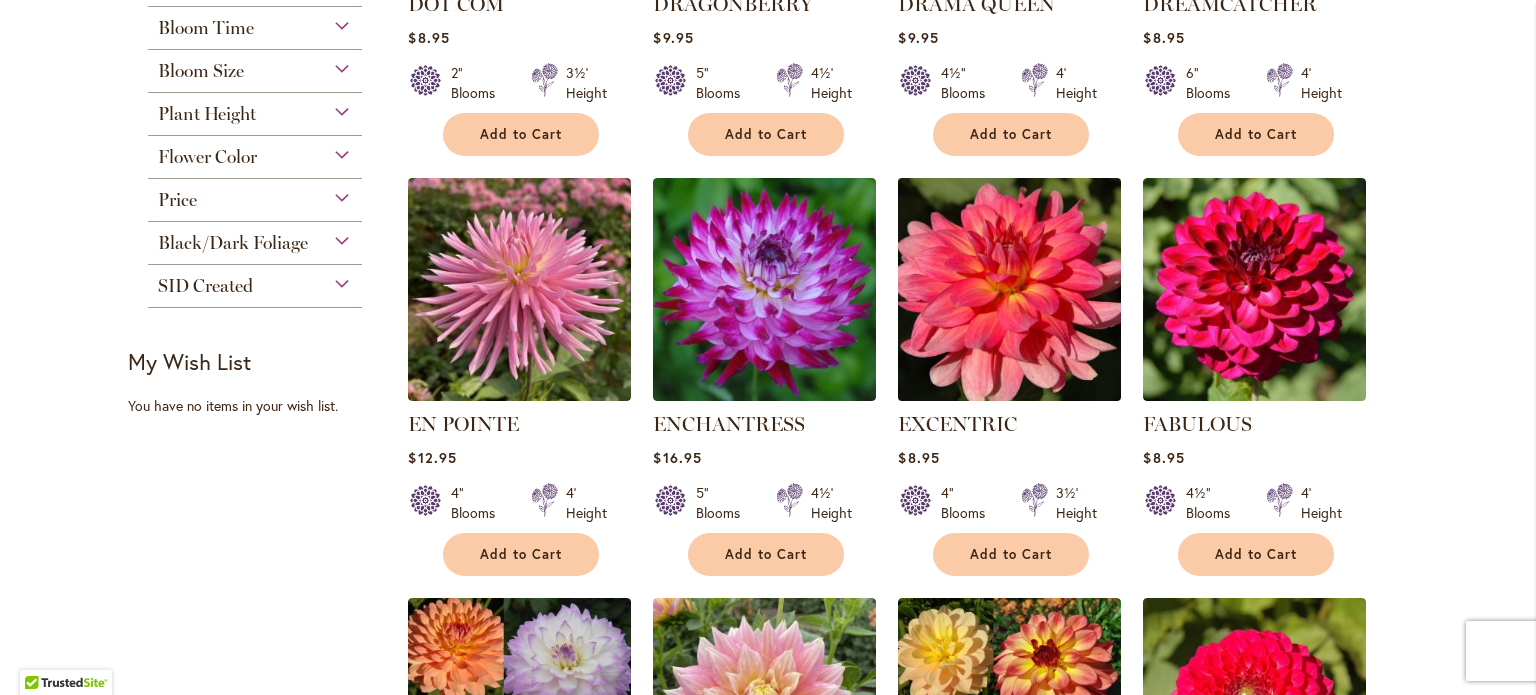 click at bounding box center [1010, 289] 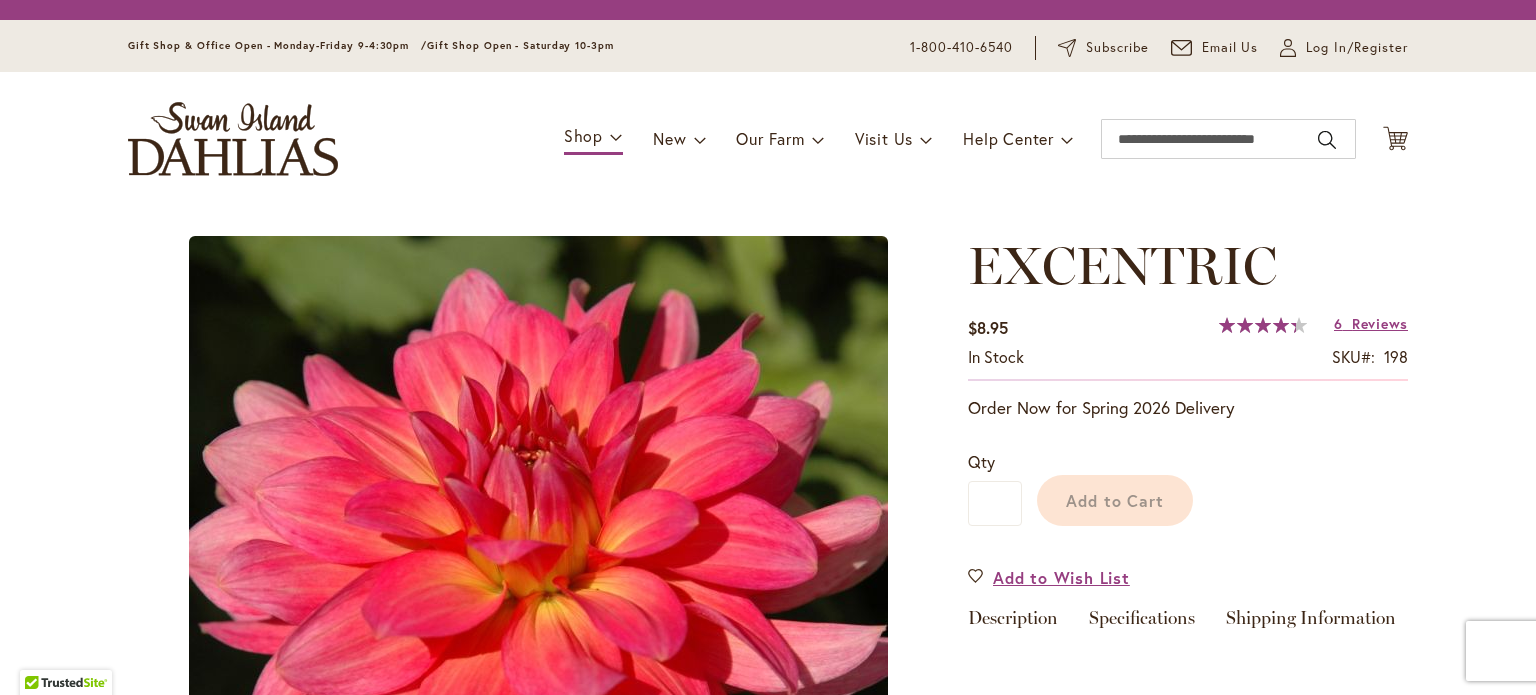 scroll, scrollTop: 0, scrollLeft: 0, axis: both 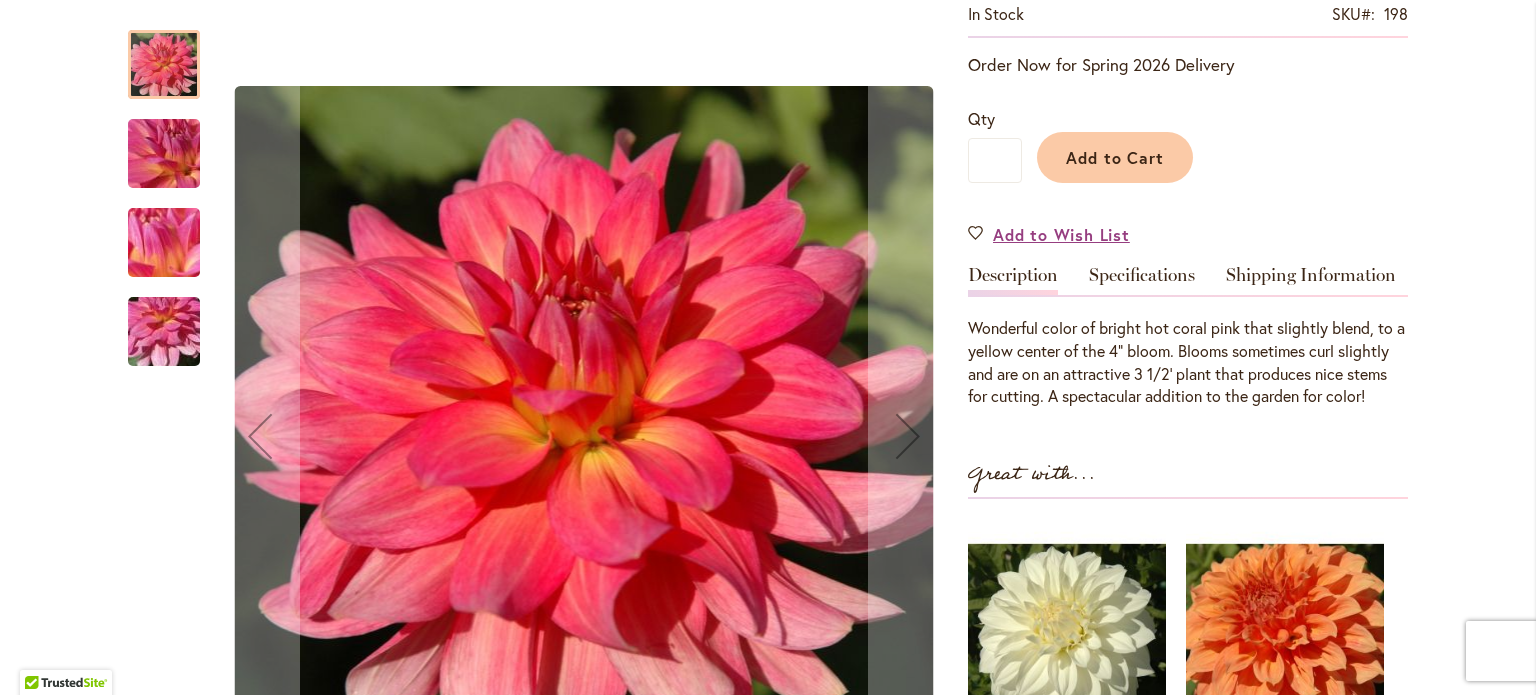click at bounding box center (164, 154) 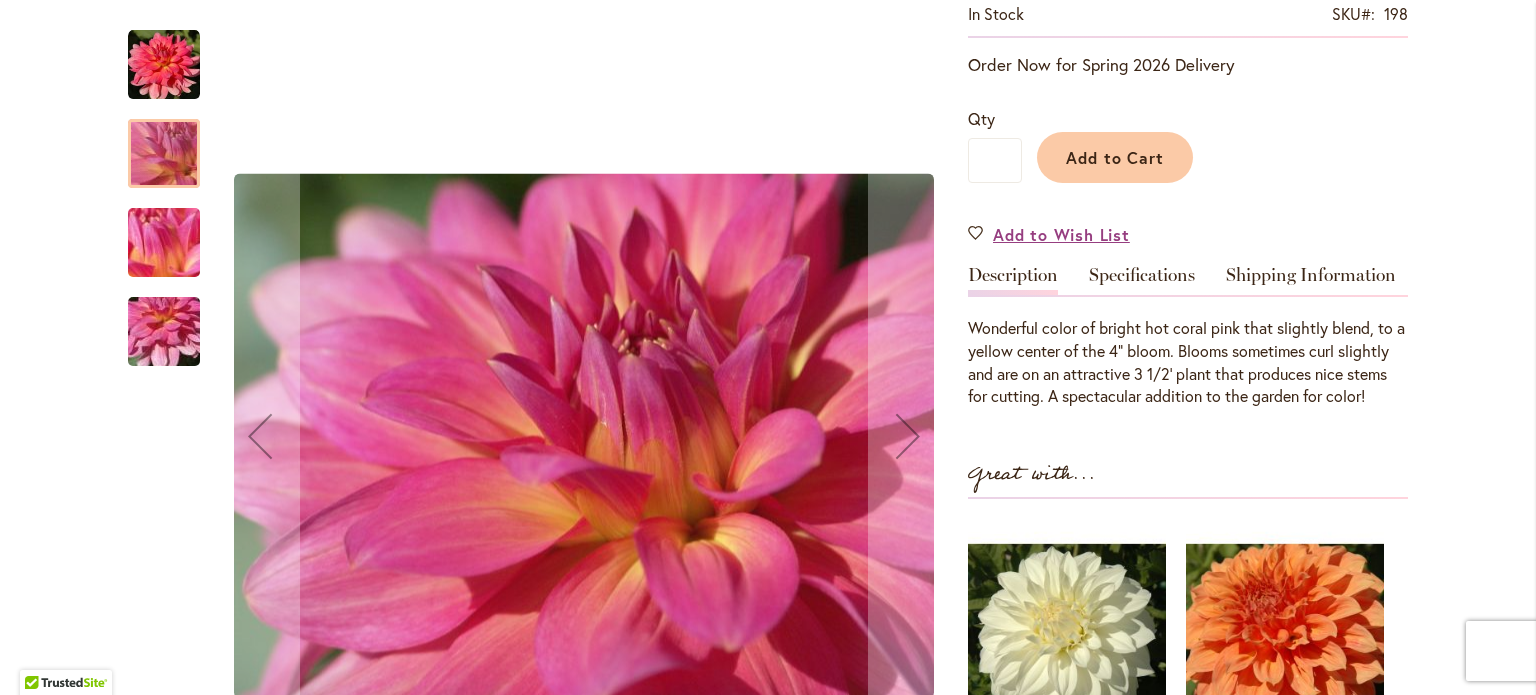 click at bounding box center [164, 243] 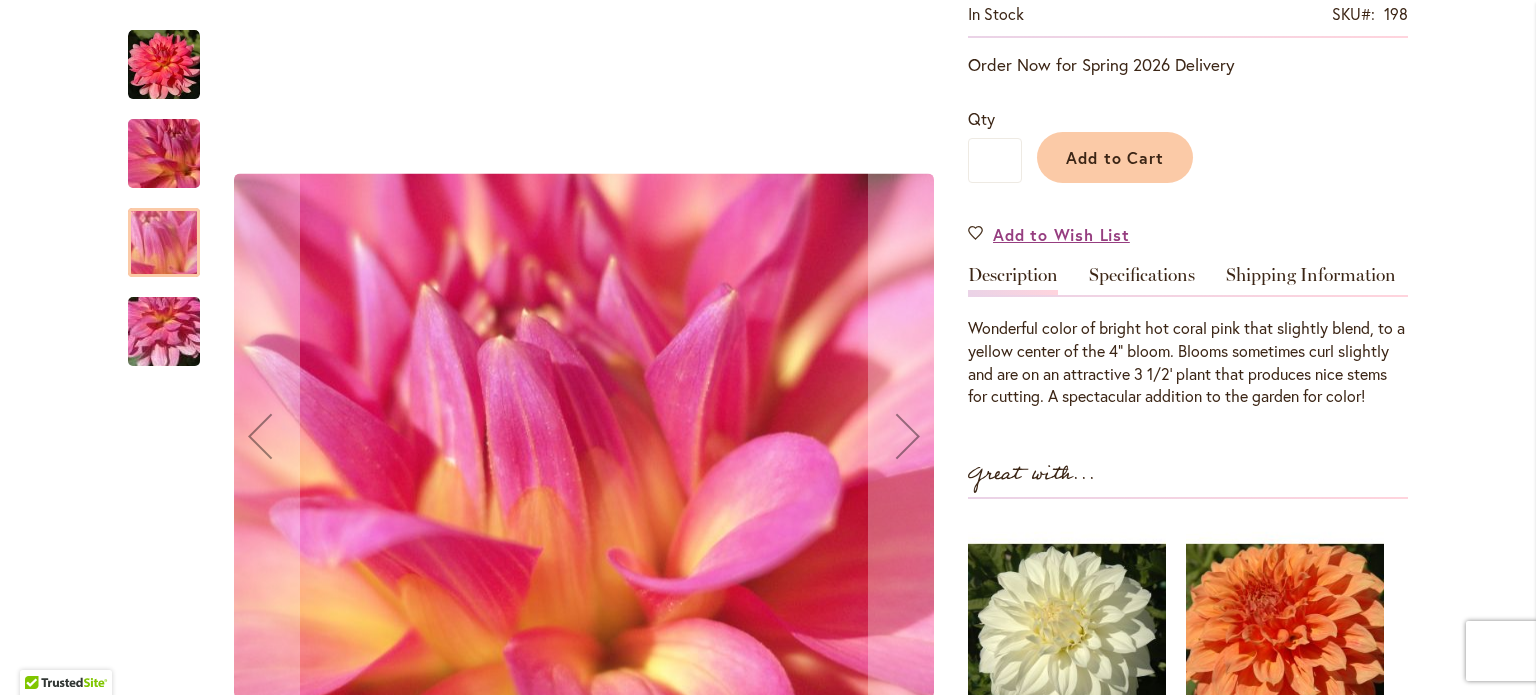 click at bounding box center [164, 332] 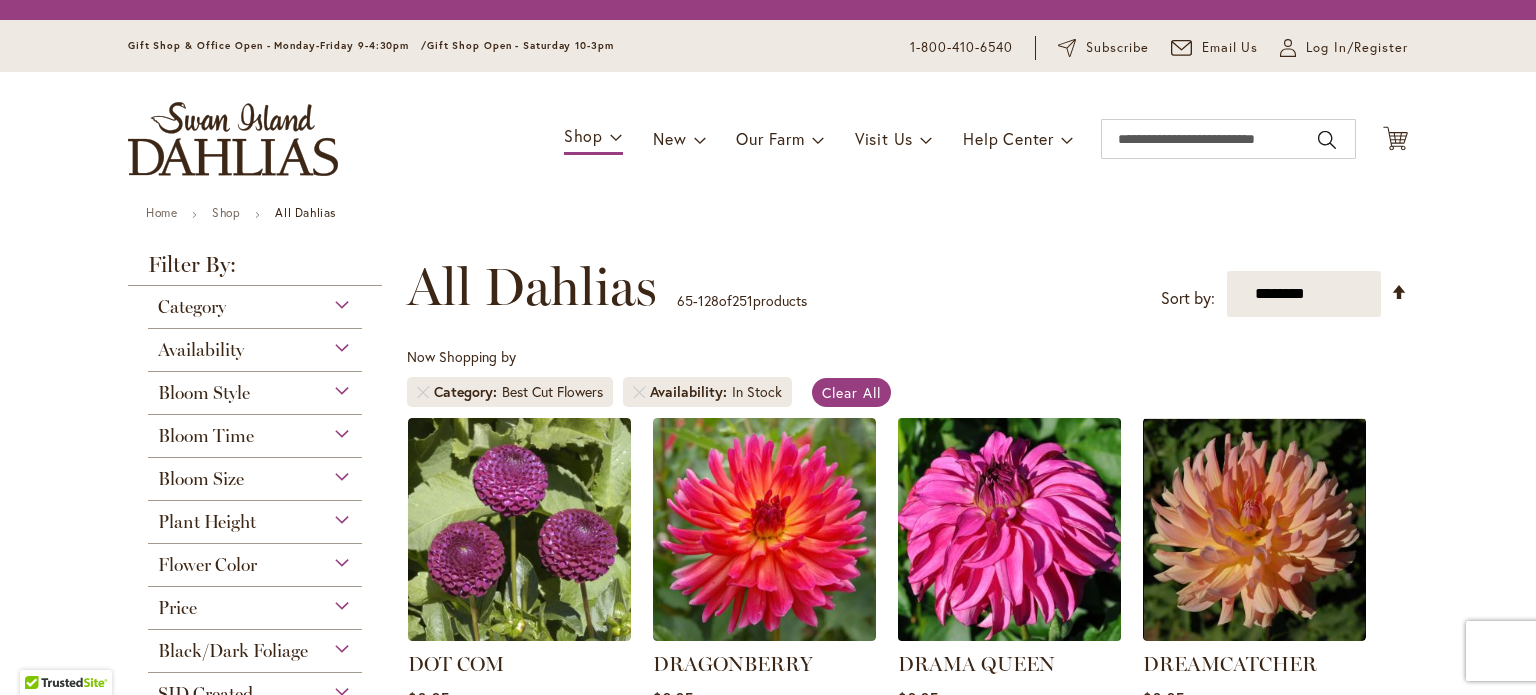scroll, scrollTop: 0, scrollLeft: 0, axis: both 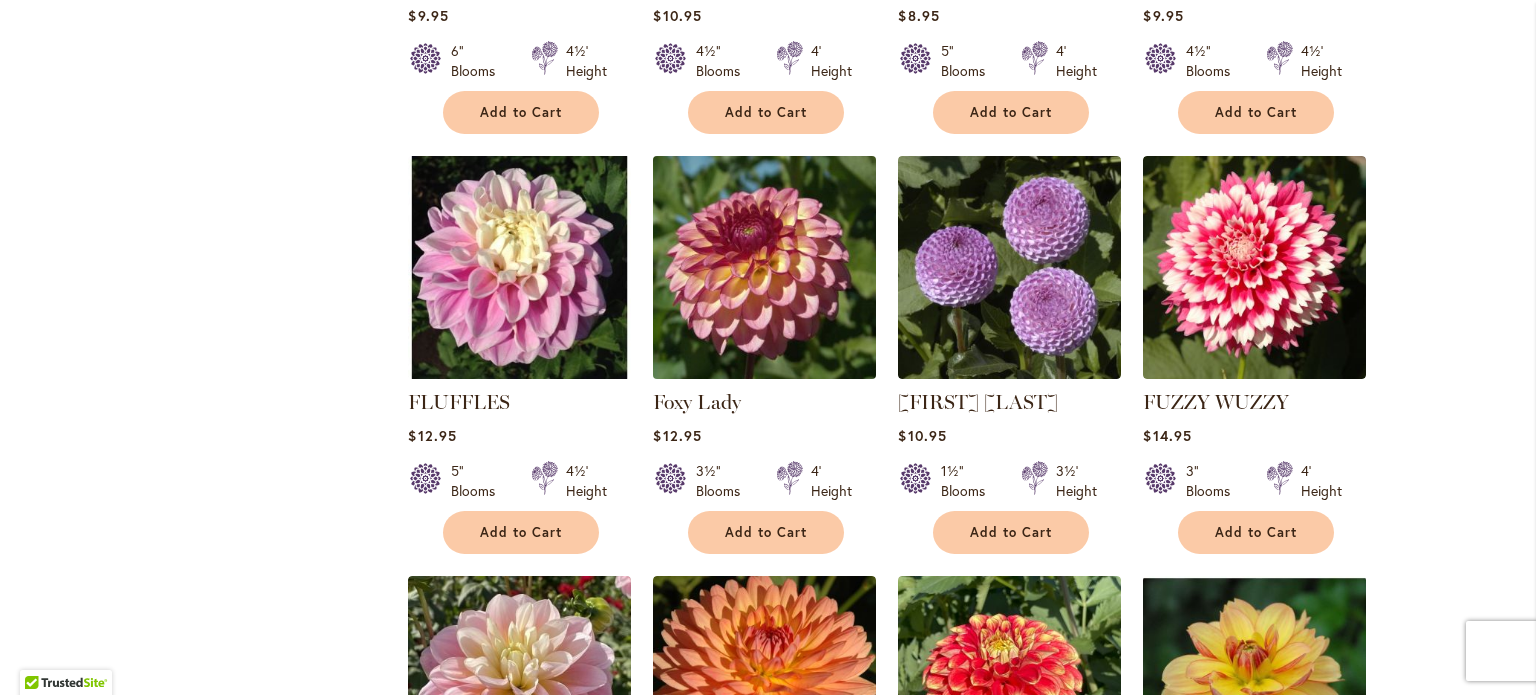 click at bounding box center (765, 267) 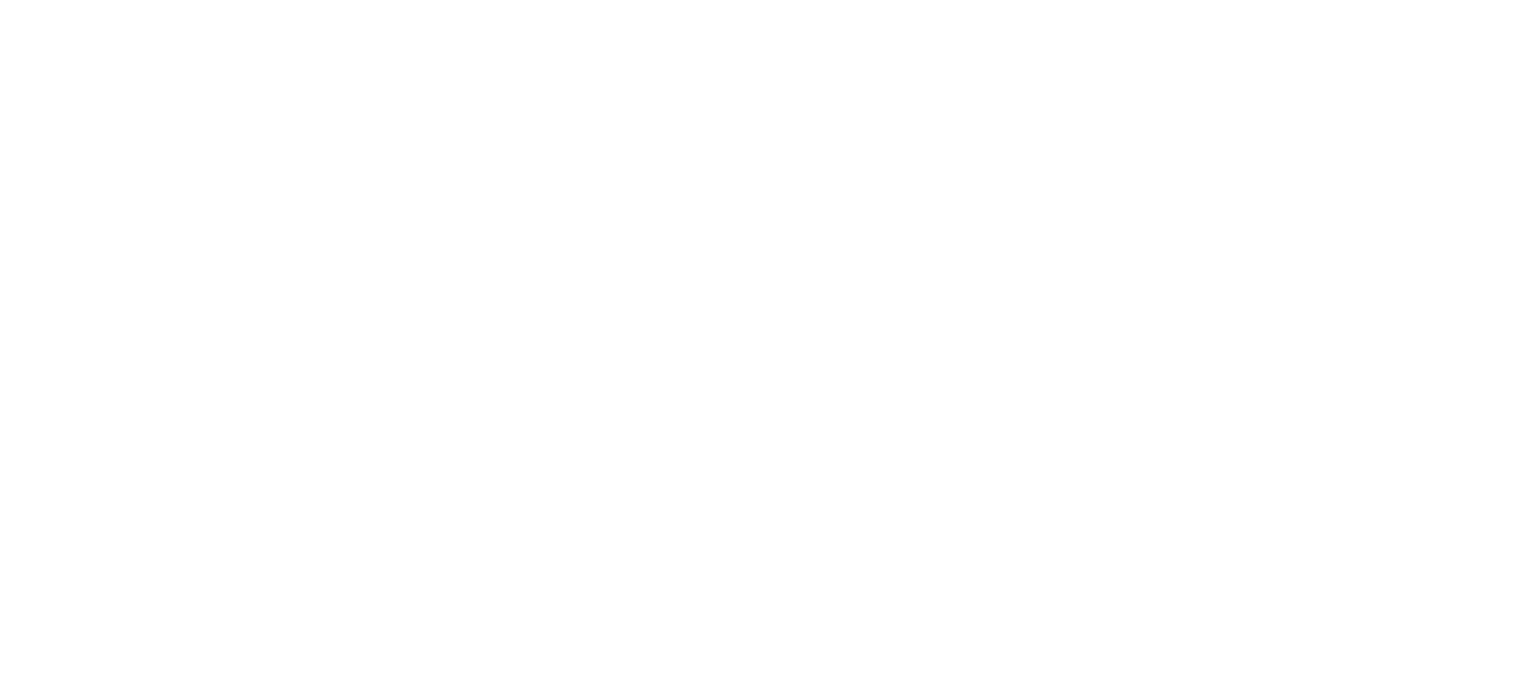 scroll, scrollTop: 0, scrollLeft: 0, axis: both 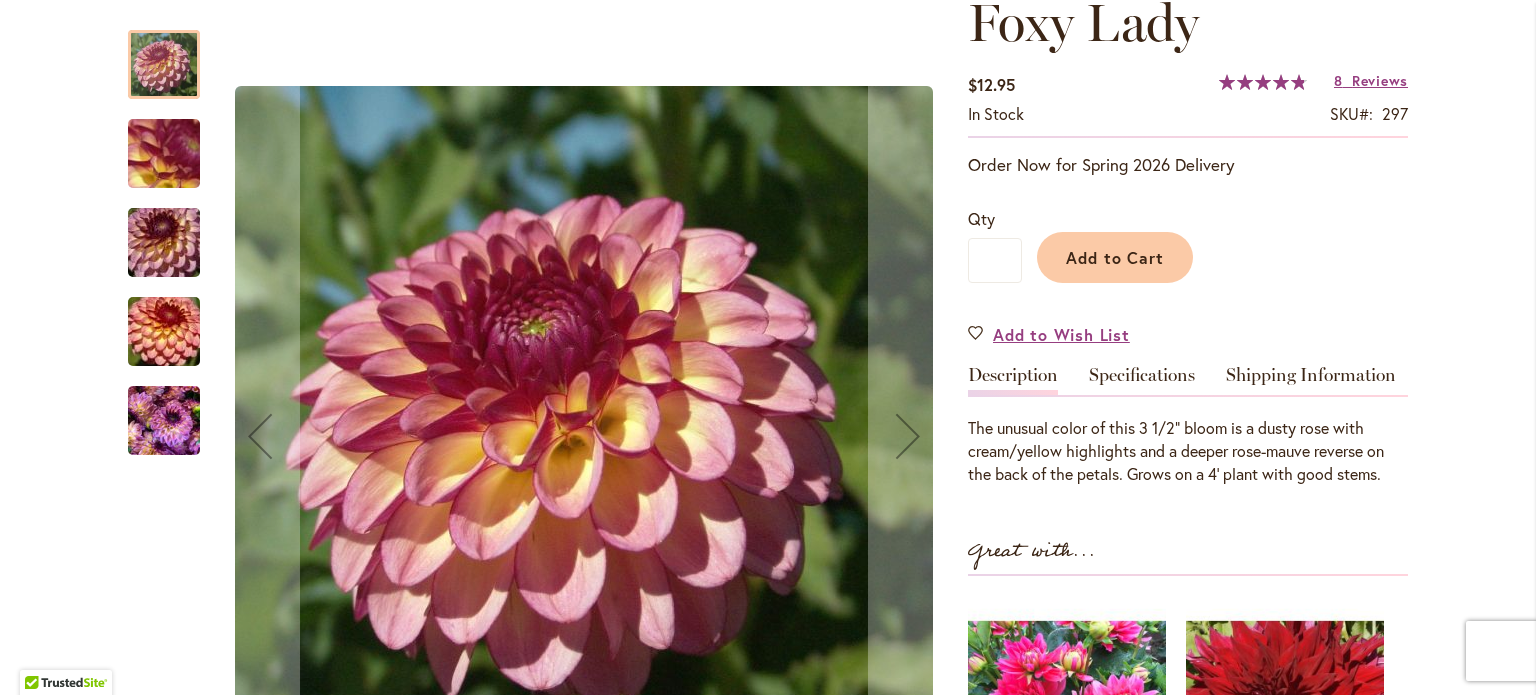 click at bounding box center [164, 421] 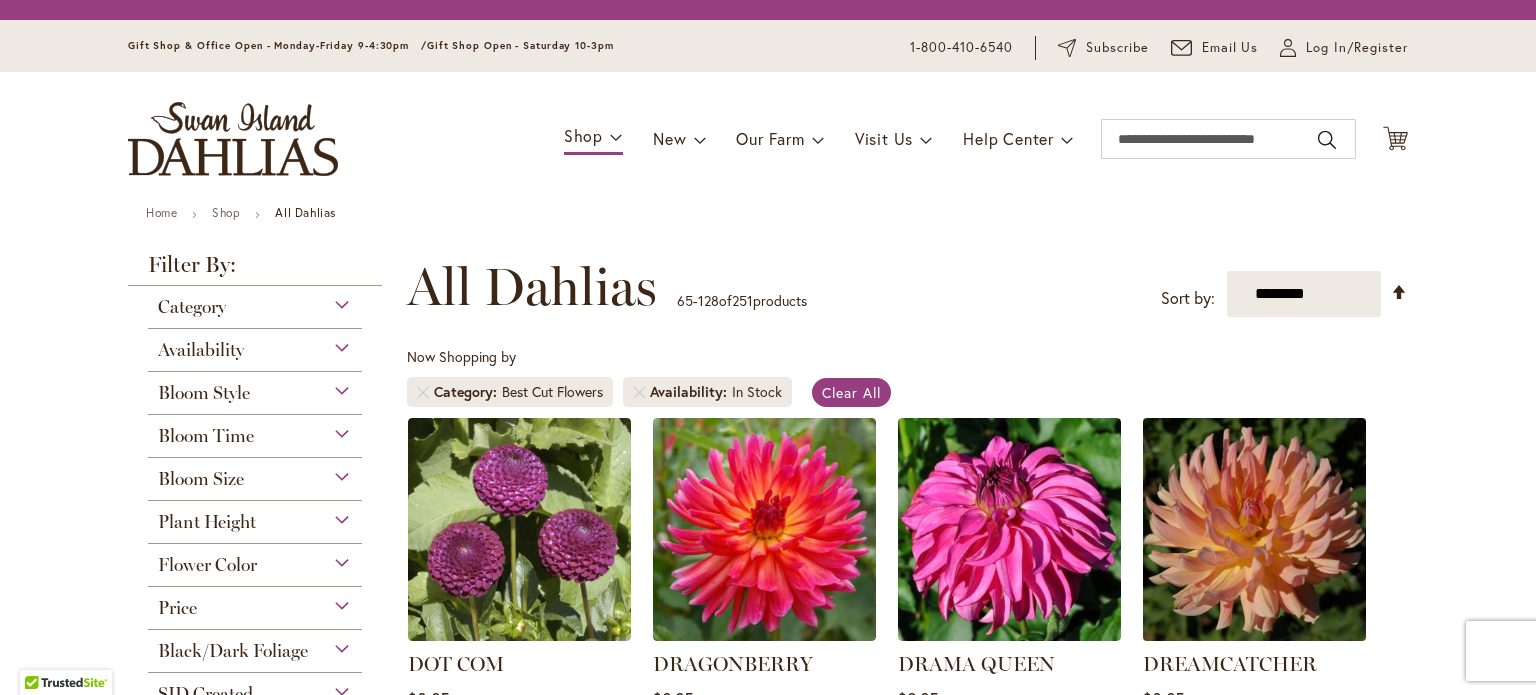scroll, scrollTop: 0, scrollLeft: 0, axis: both 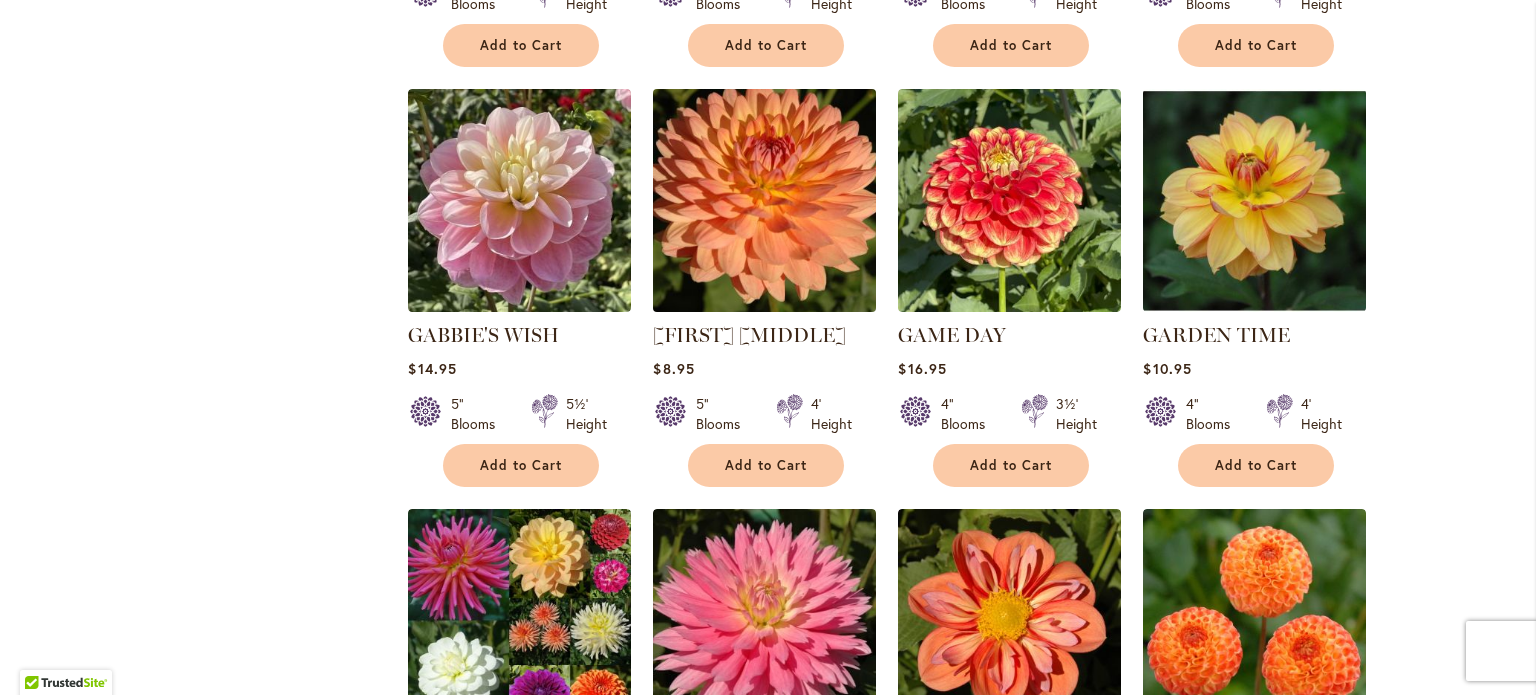 click at bounding box center (765, 200) 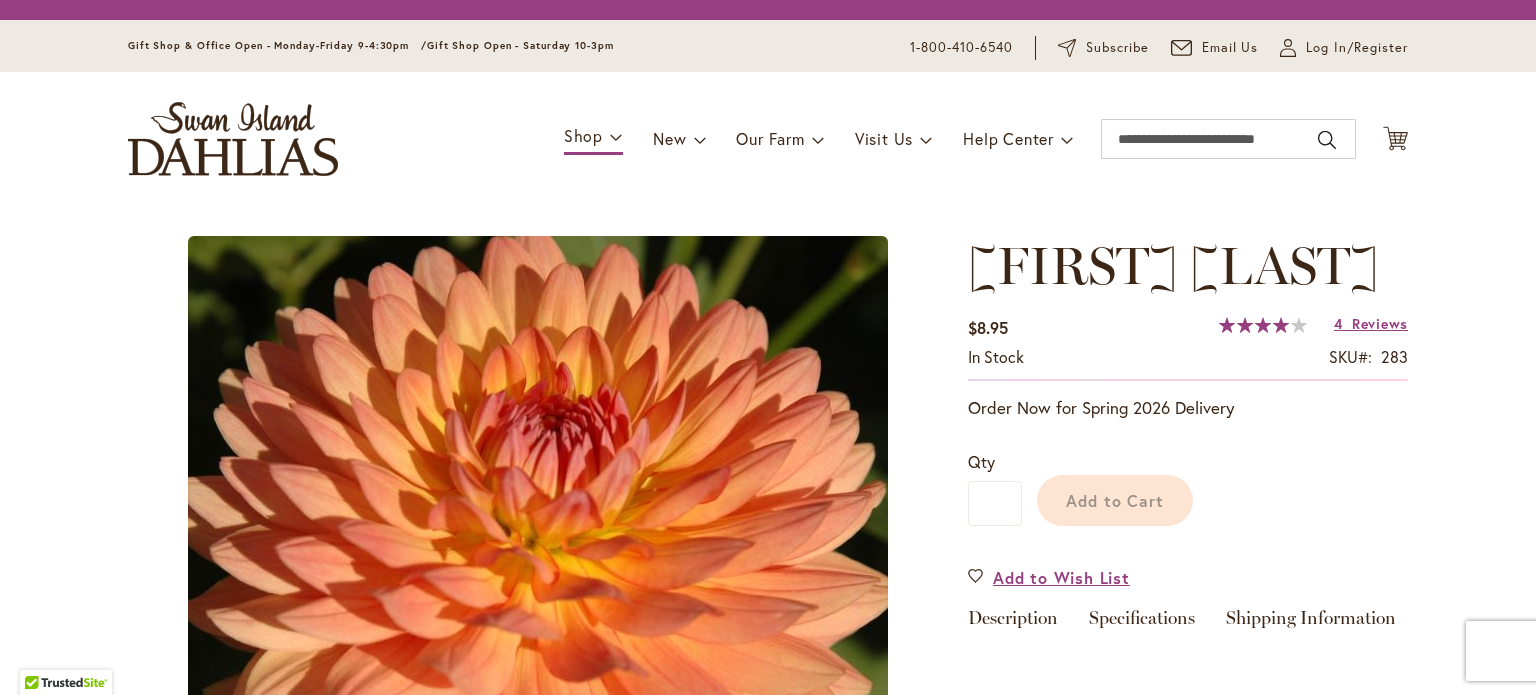 scroll, scrollTop: 0, scrollLeft: 0, axis: both 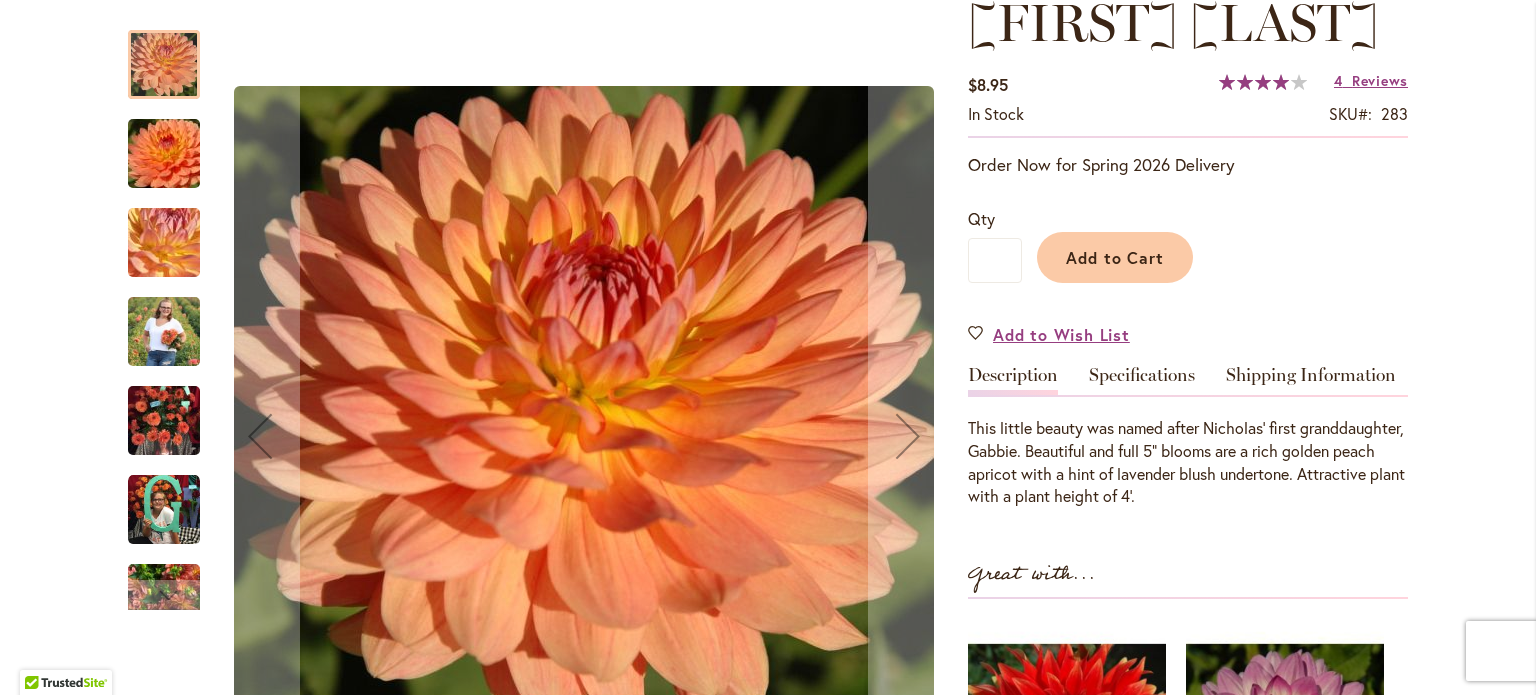 click at bounding box center (164, 421) 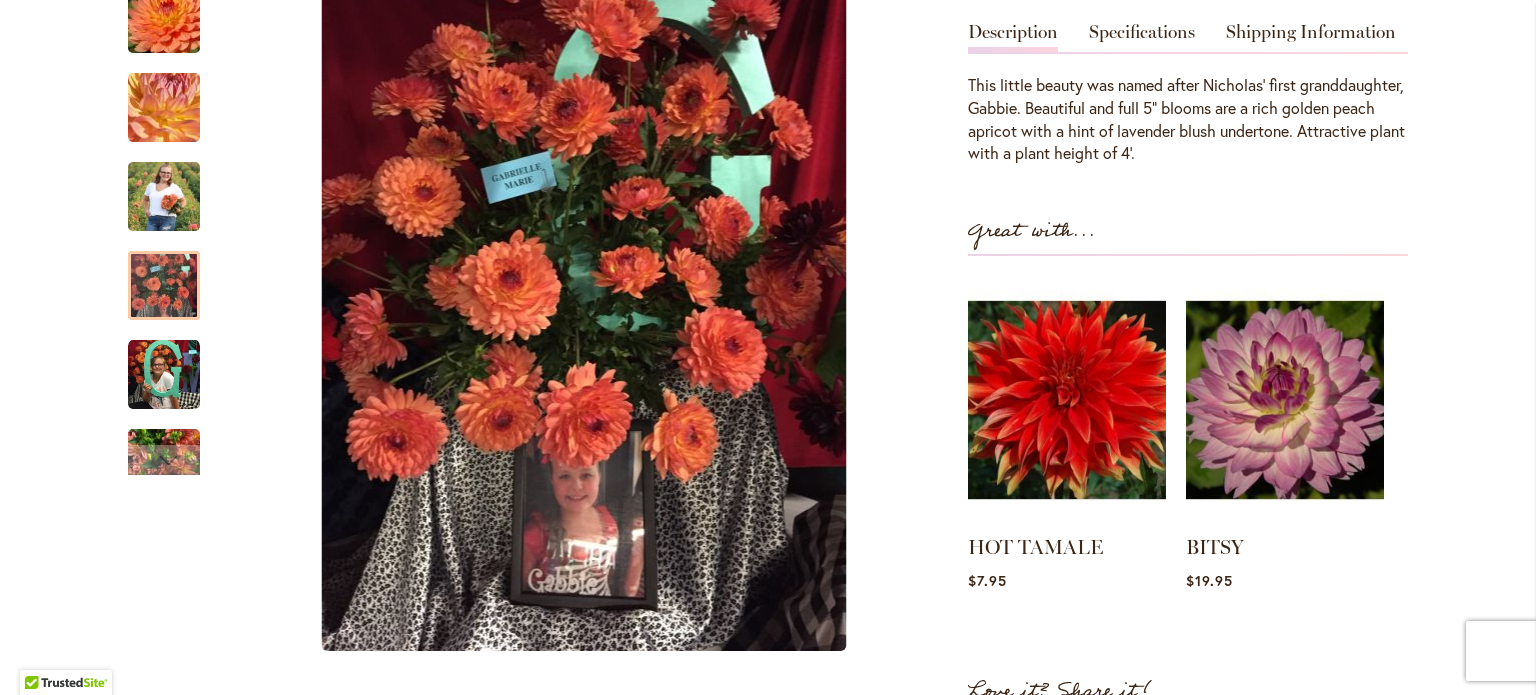 scroll, scrollTop: 600, scrollLeft: 0, axis: vertical 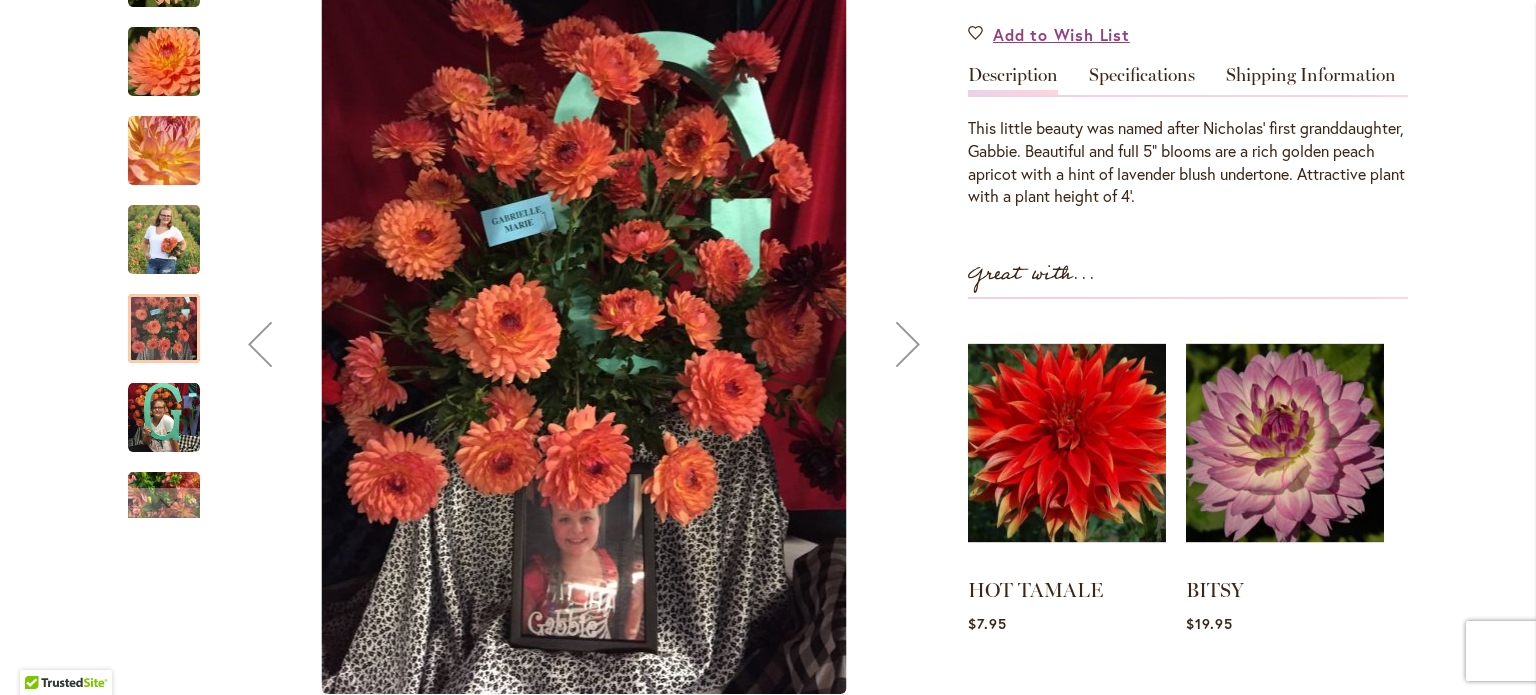 click at bounding box center [164, 239] 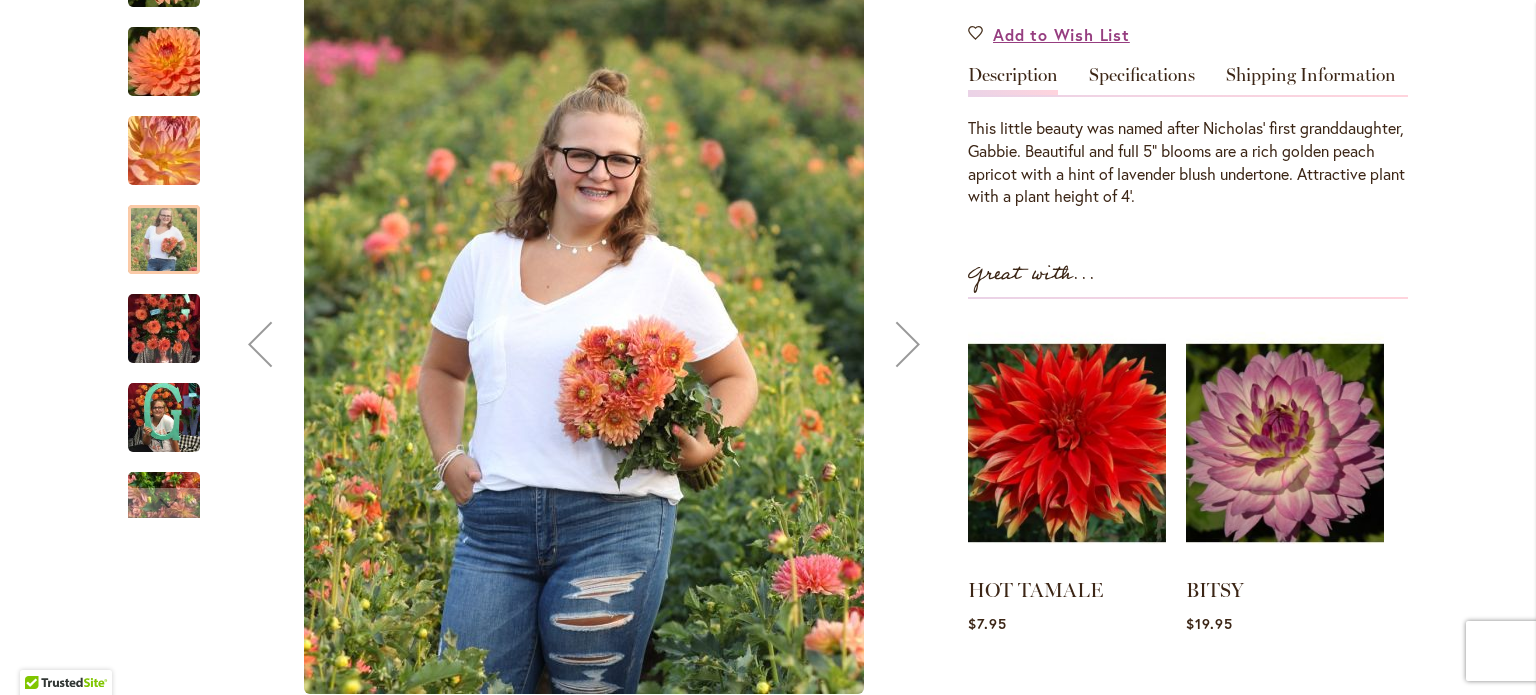 click at bounding box center (164, 417) 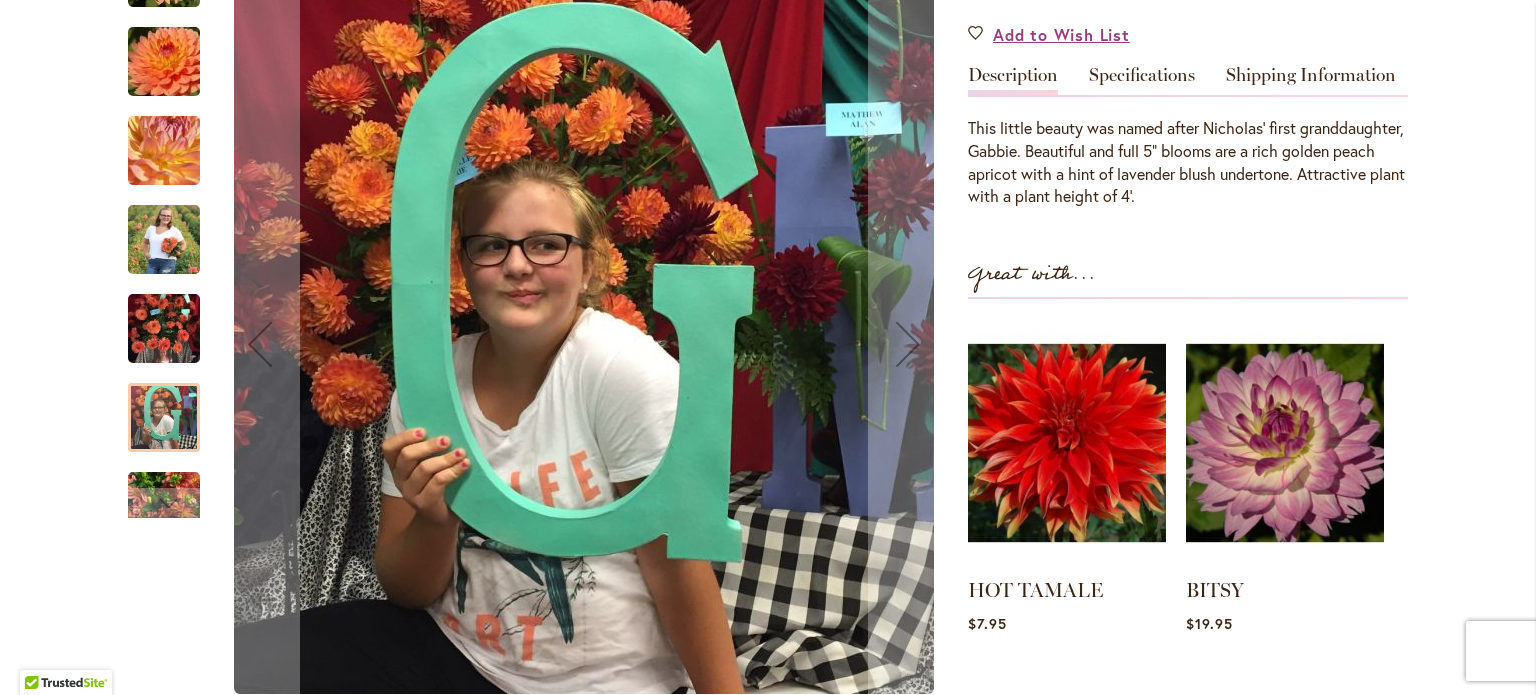 click at bounding box center (164, 239) 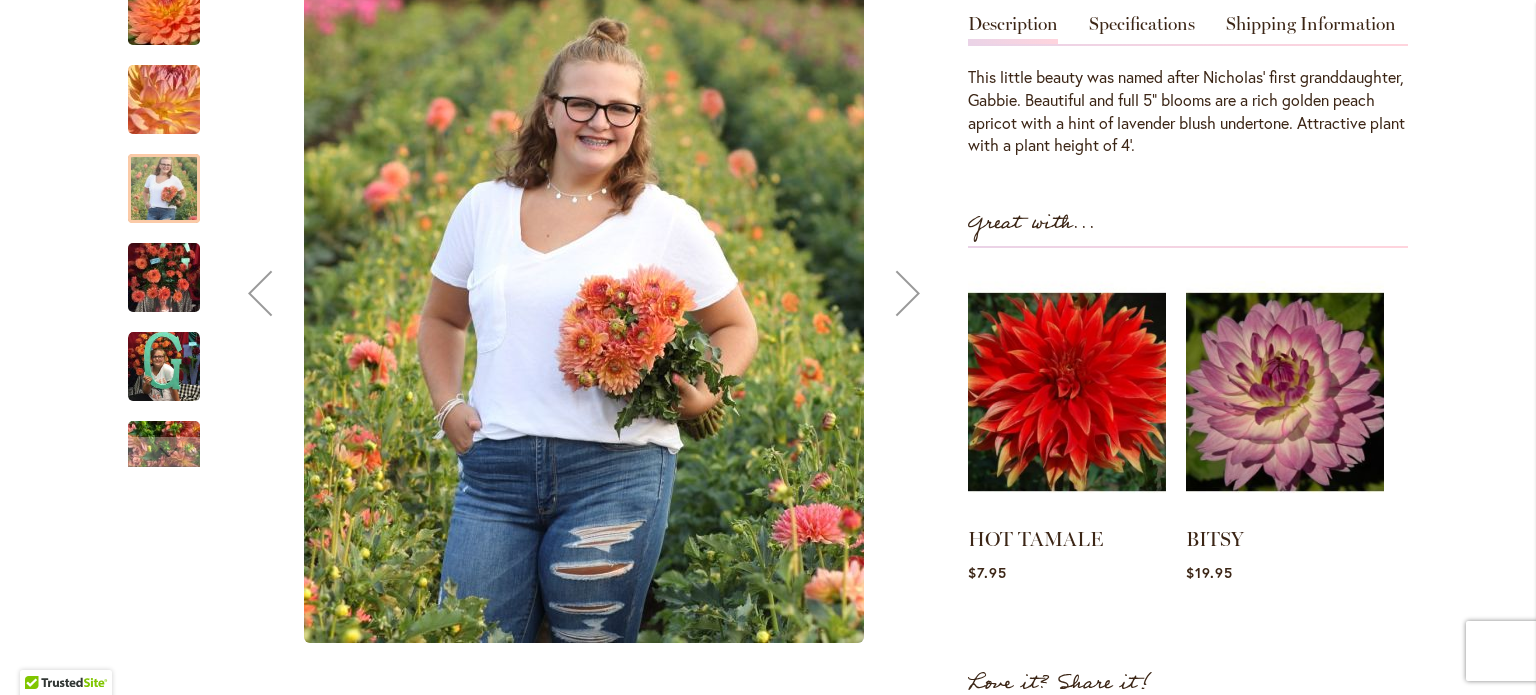 scroll, scrollTop: 700, scrollLeft: 0, axis: vertical 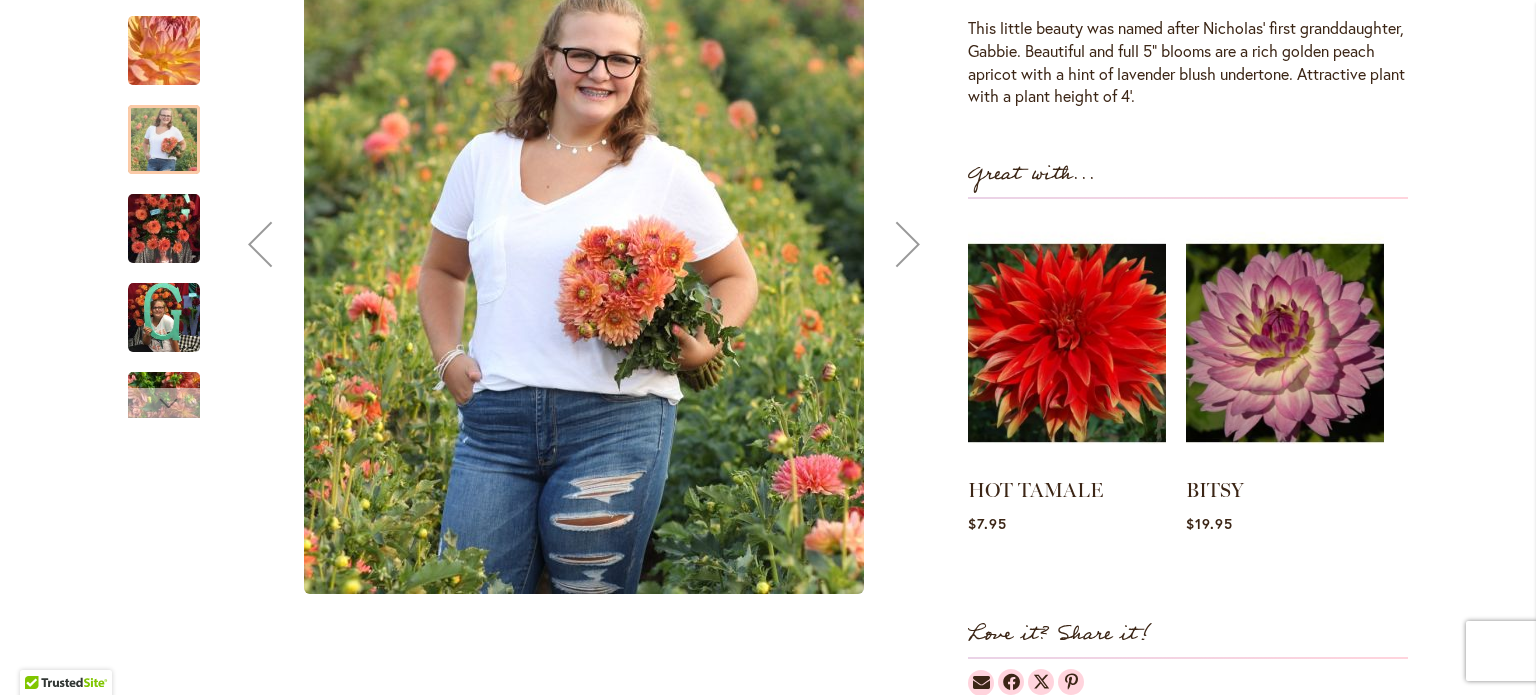 click at bounding box center (164, 403) 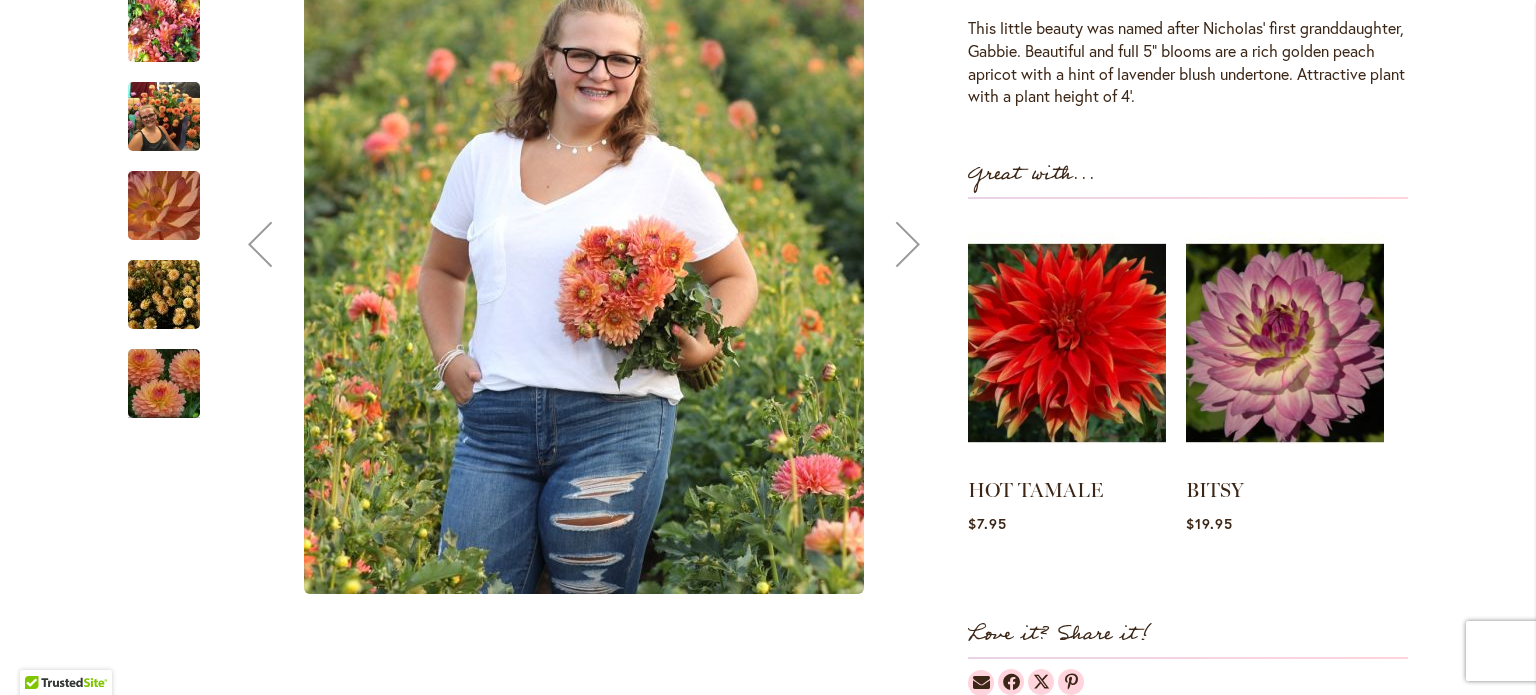 click at bounding box center (164, 294) 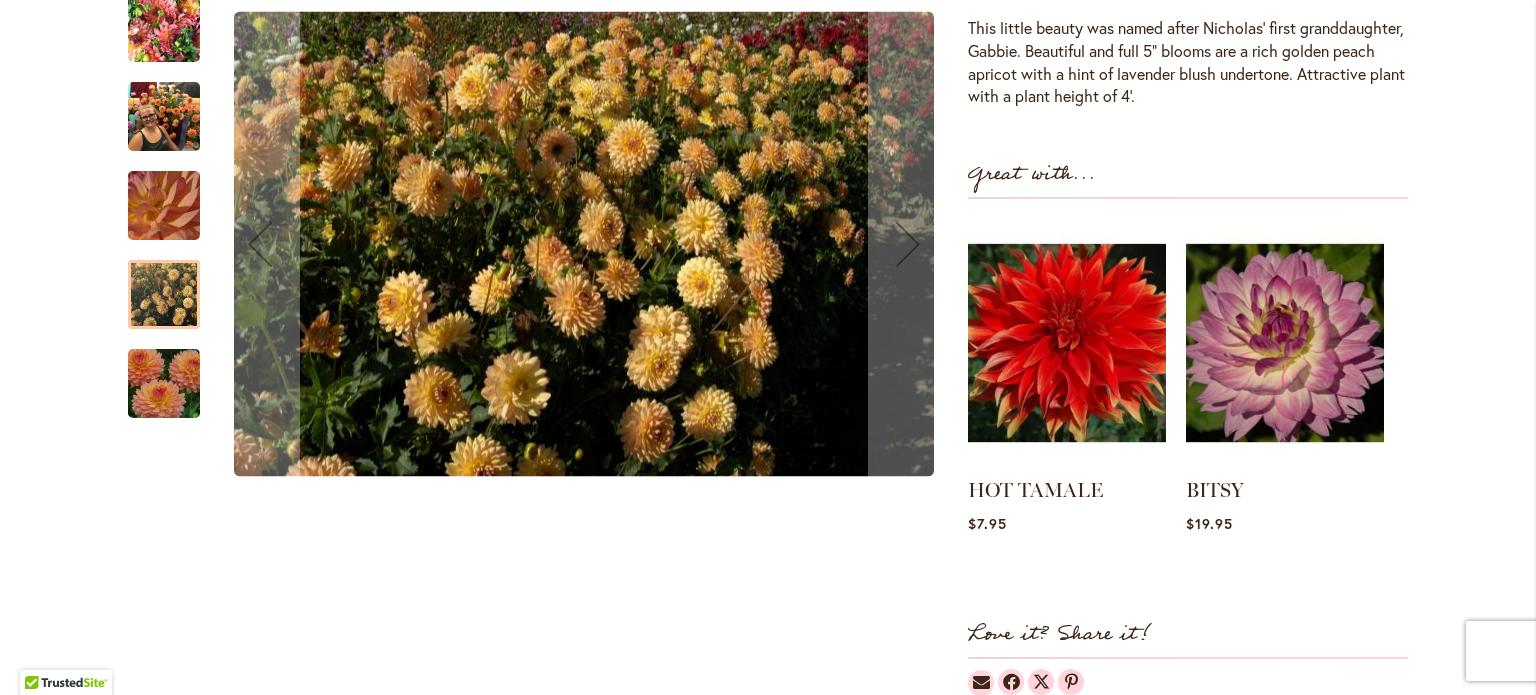 click at bounding box center [164, 383] 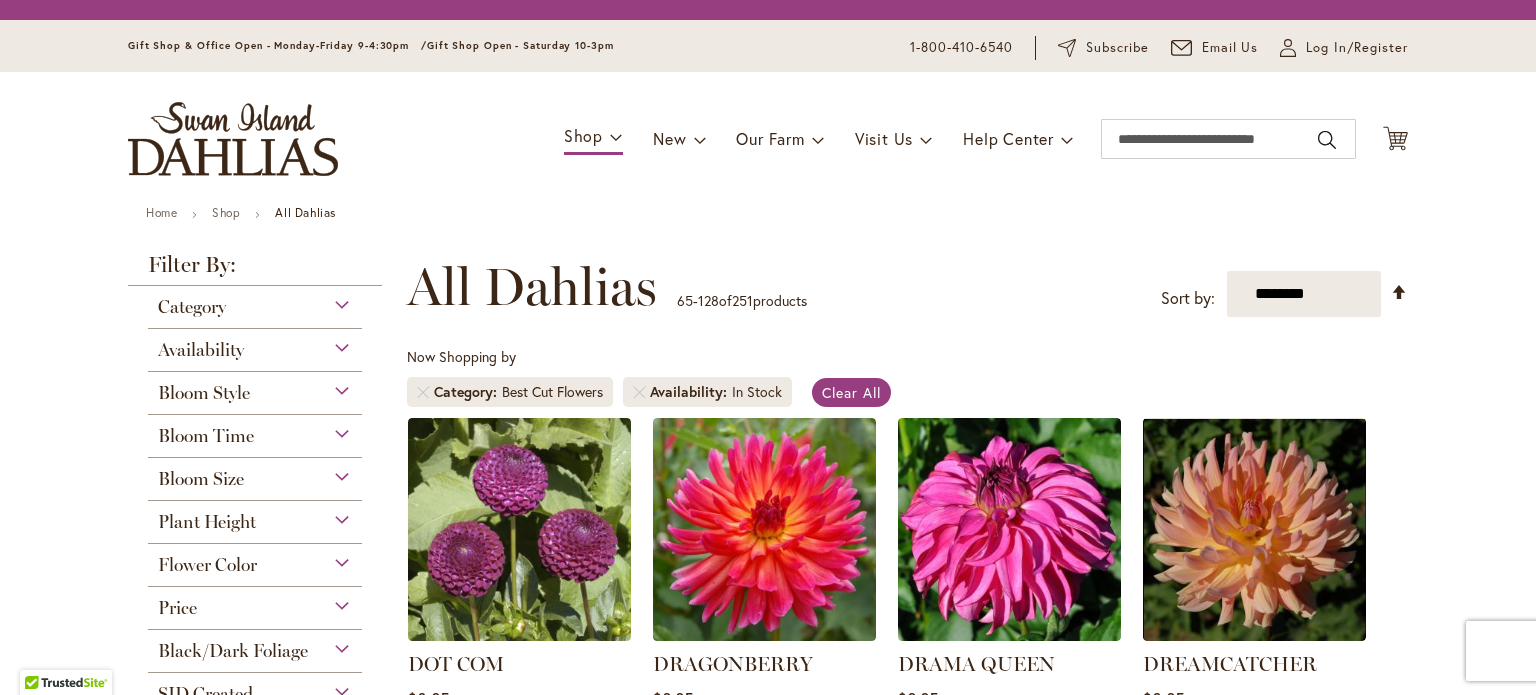 scroll, scrollTop: 0, scrollLeft: 0, axis: both 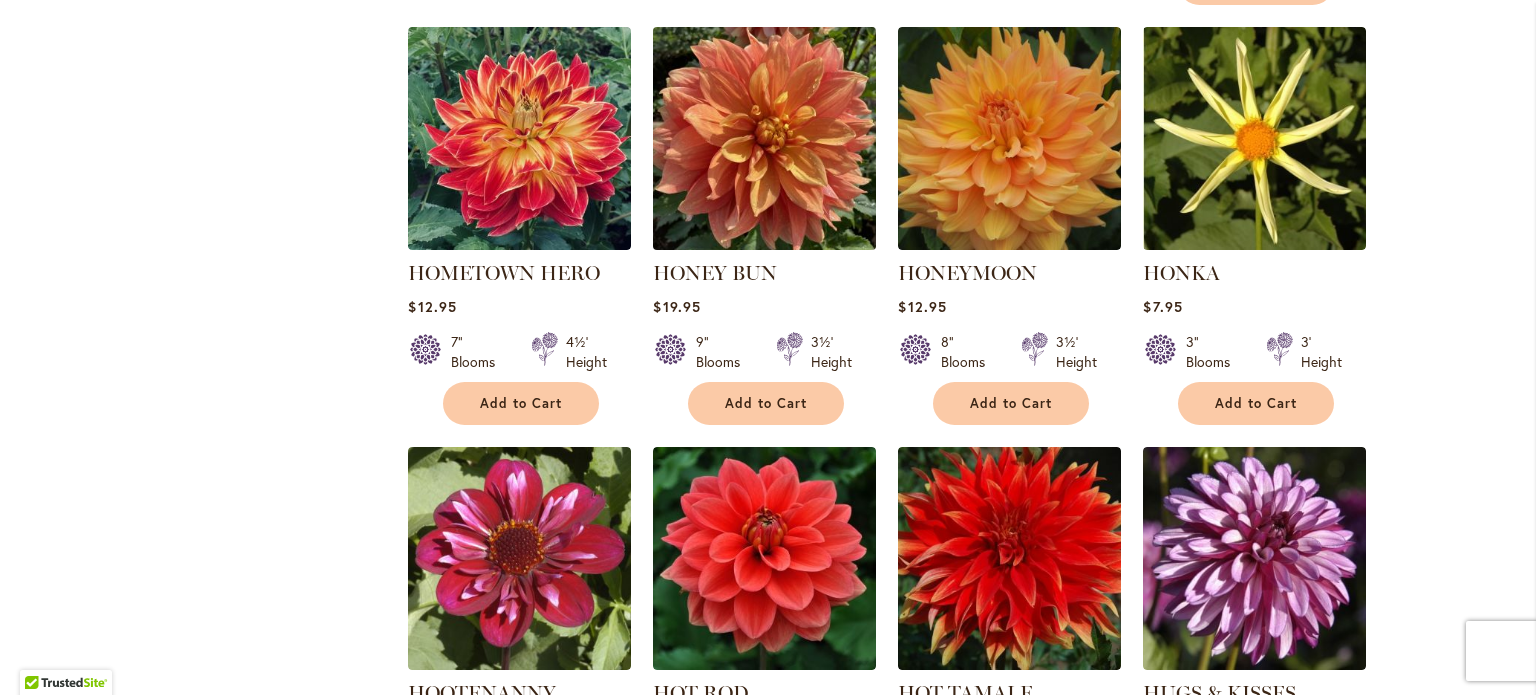 click at bounding box center (765, 138) 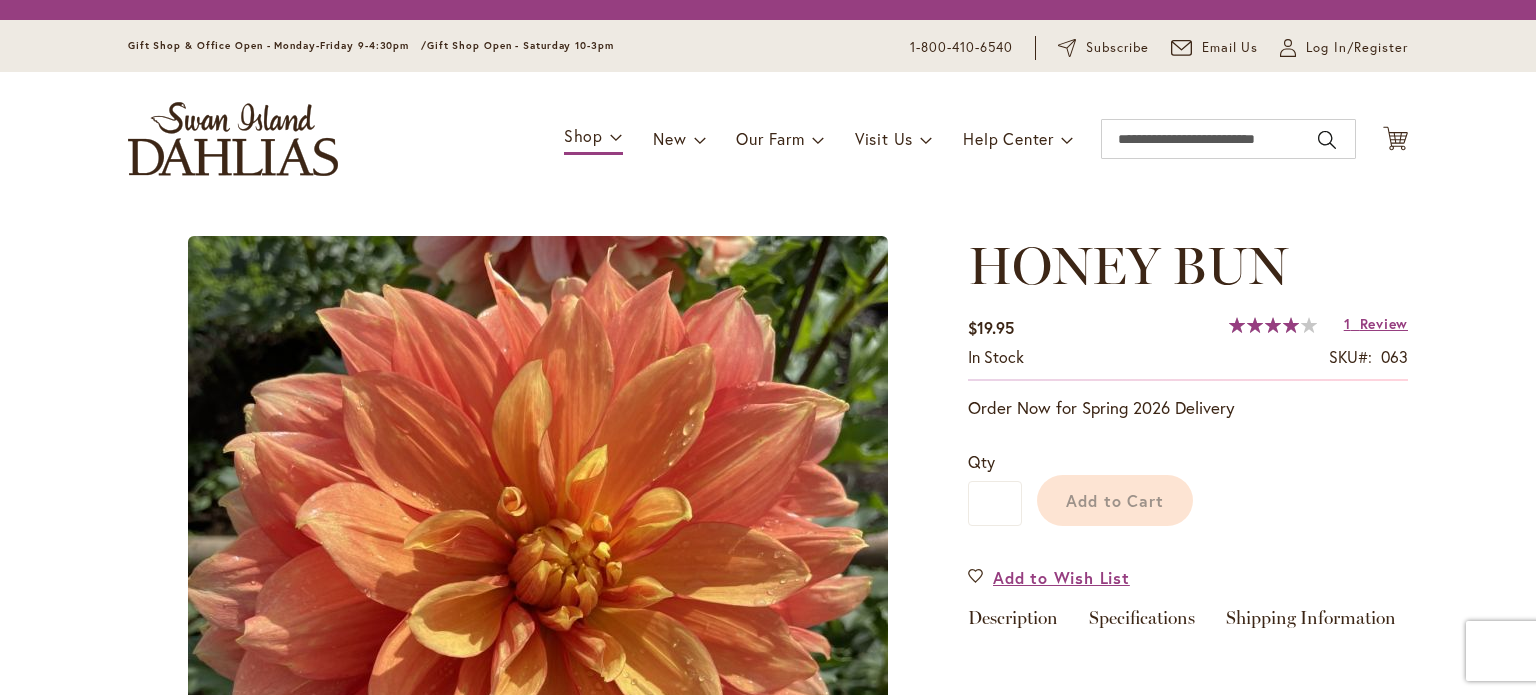 scroll, scrollTop: 0, scrollLeft: 0, axis: both 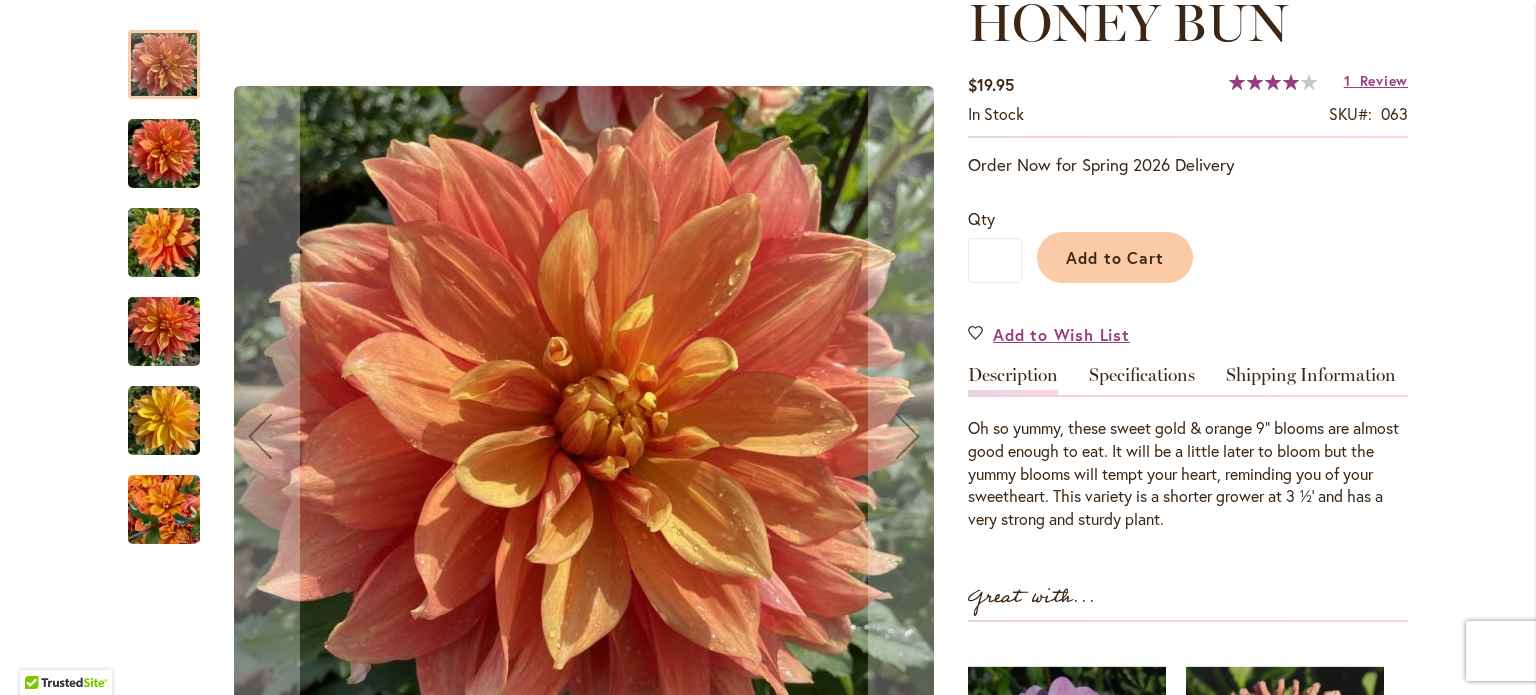 click at bounding box center (164, 510) 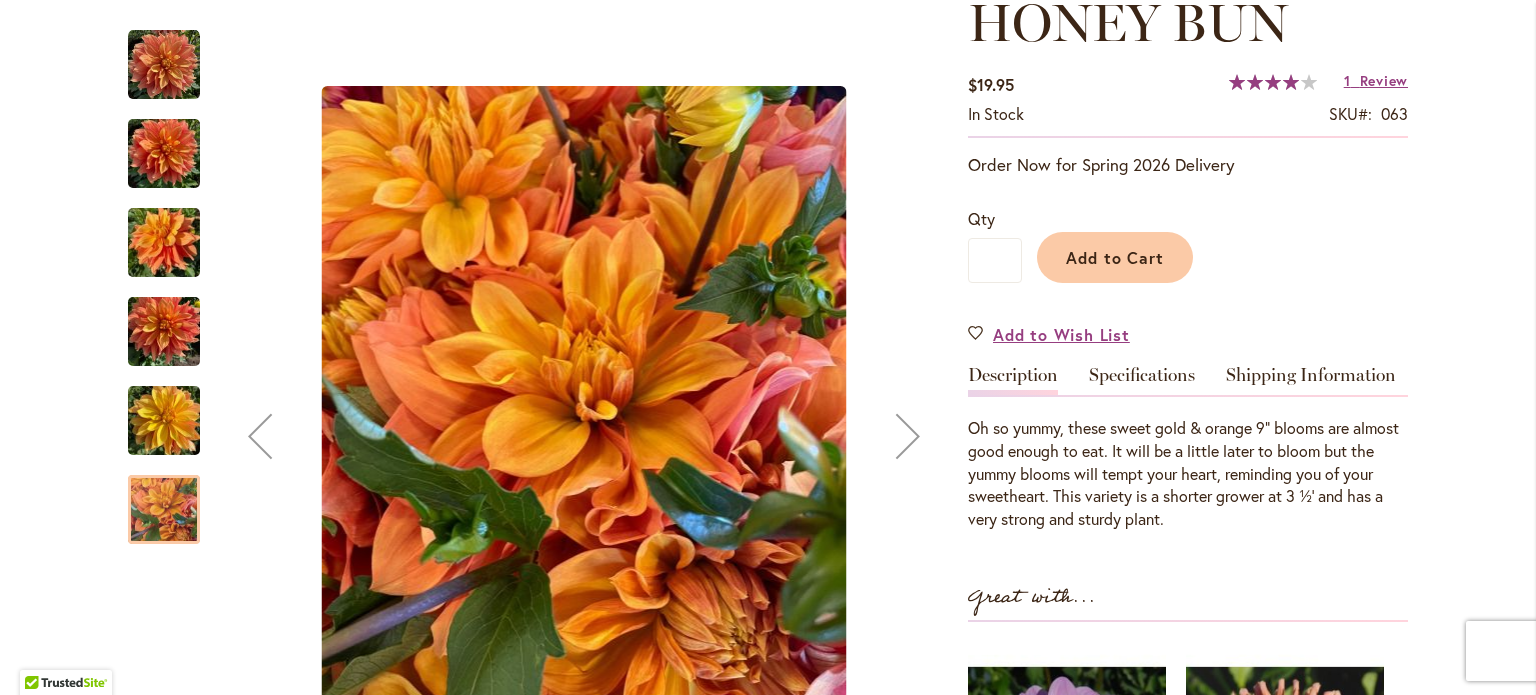 click at bounding box center [164, 332] 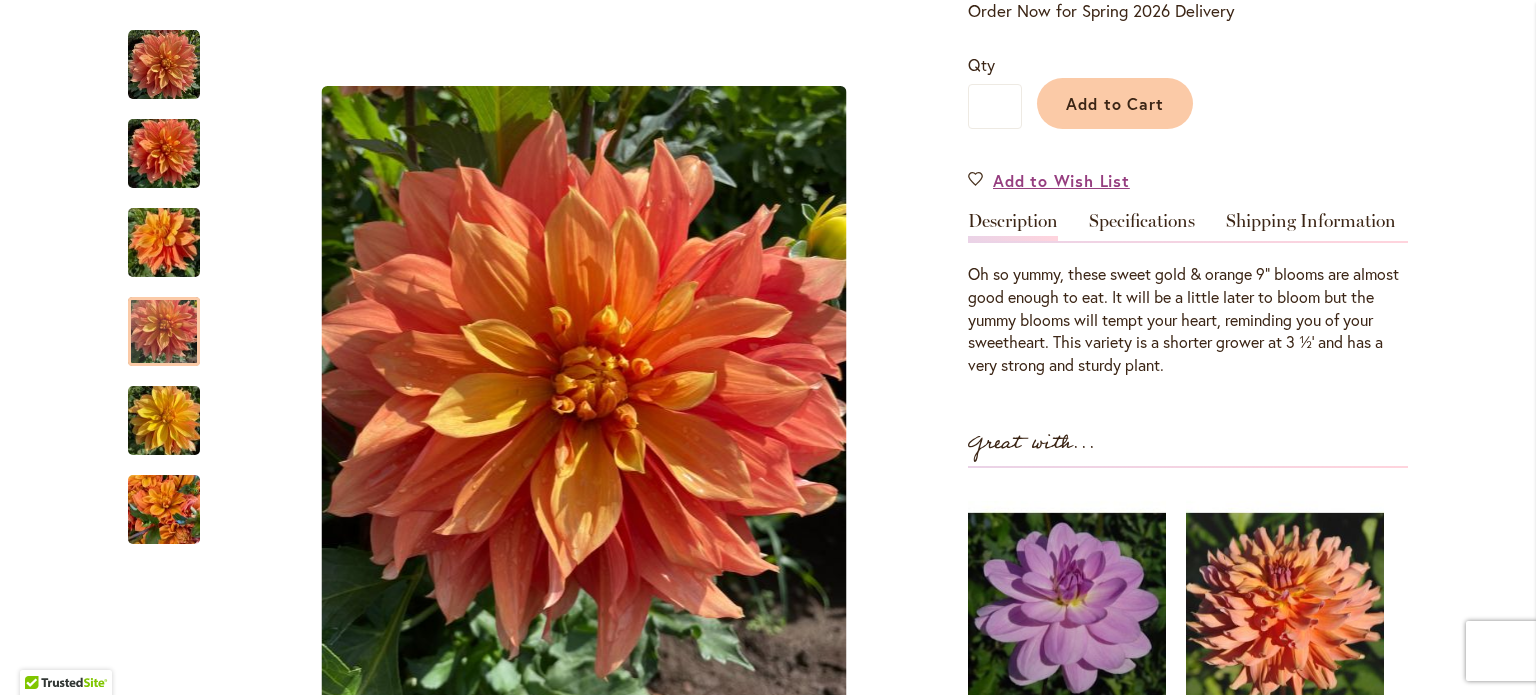 scroll, scrollTop: 500, scrollLeft: 0, axis: vertical 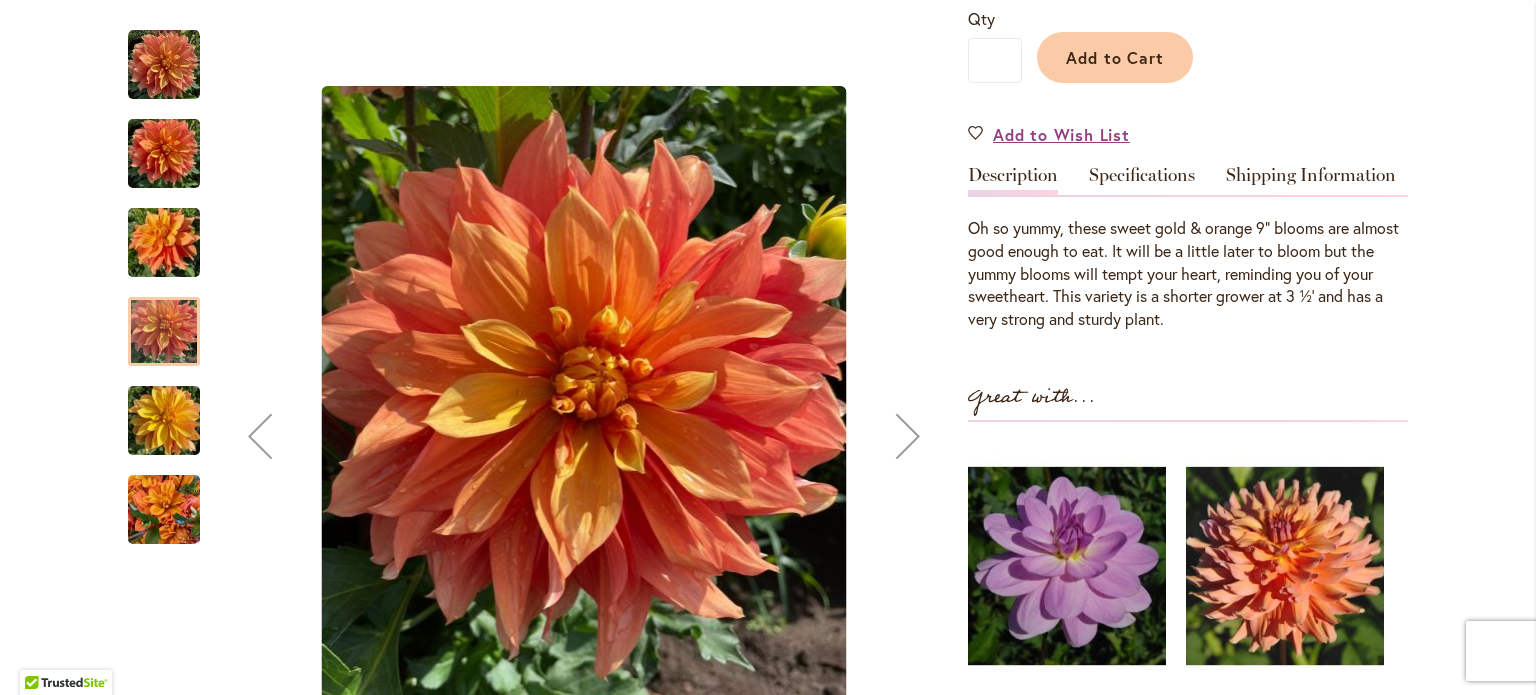 click at bounding box center (164, 243) 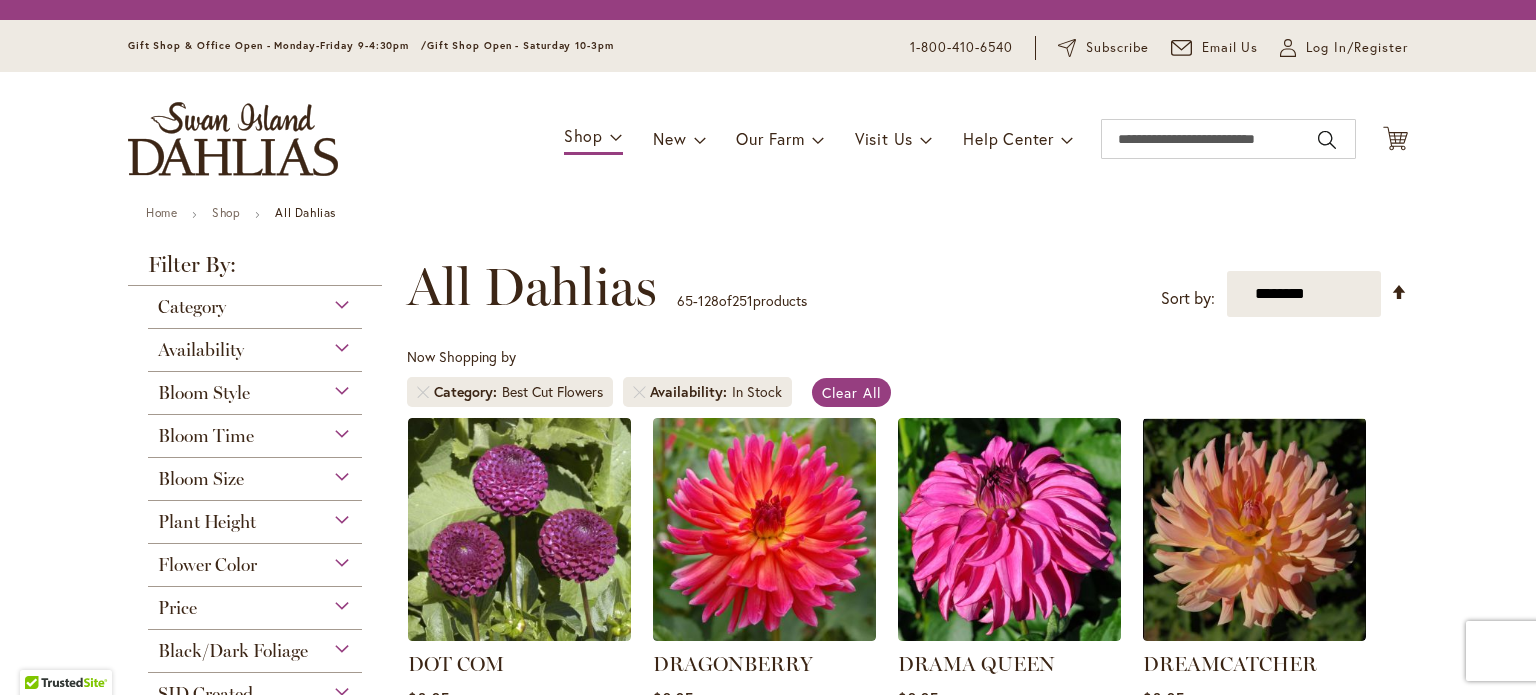 scroll, scrollTop: 0, scrollLeft: 0, axis: both 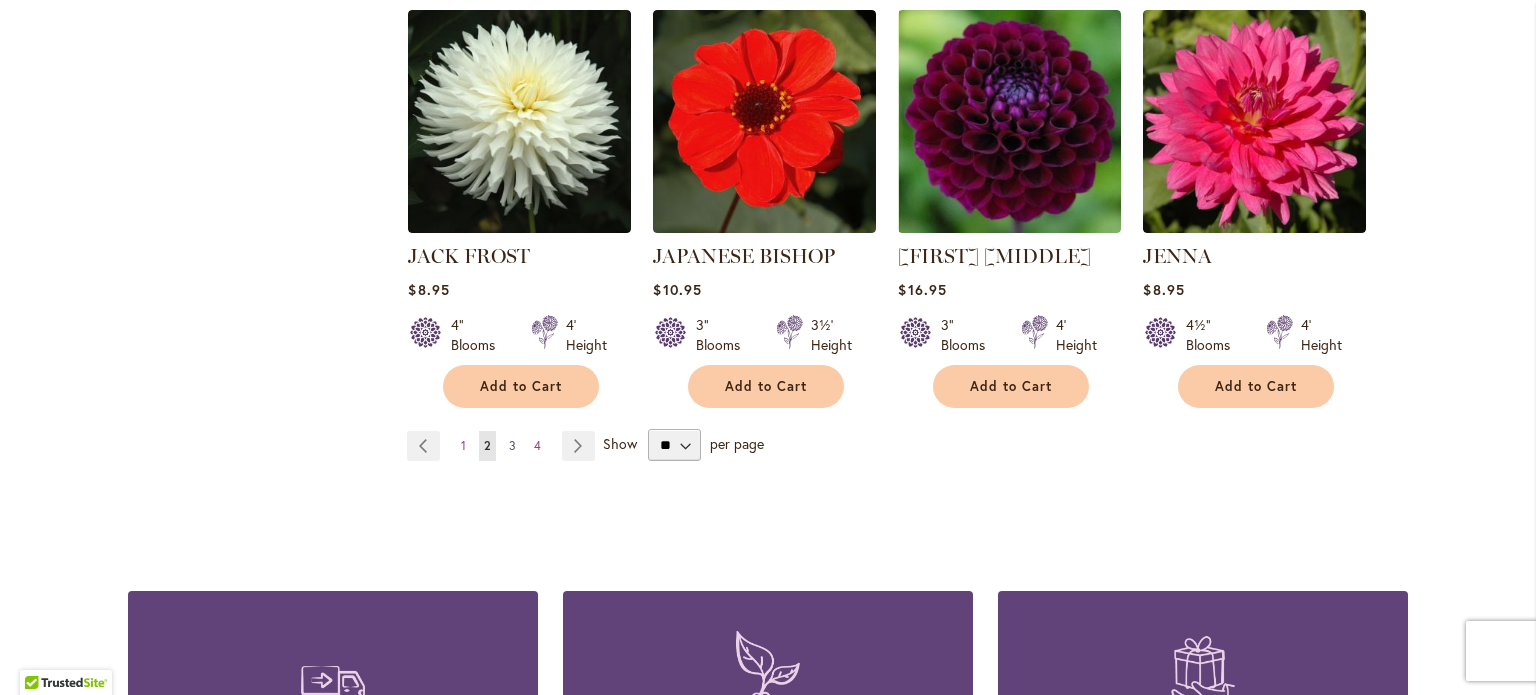 click on "3" at bounding box center (512, 445) 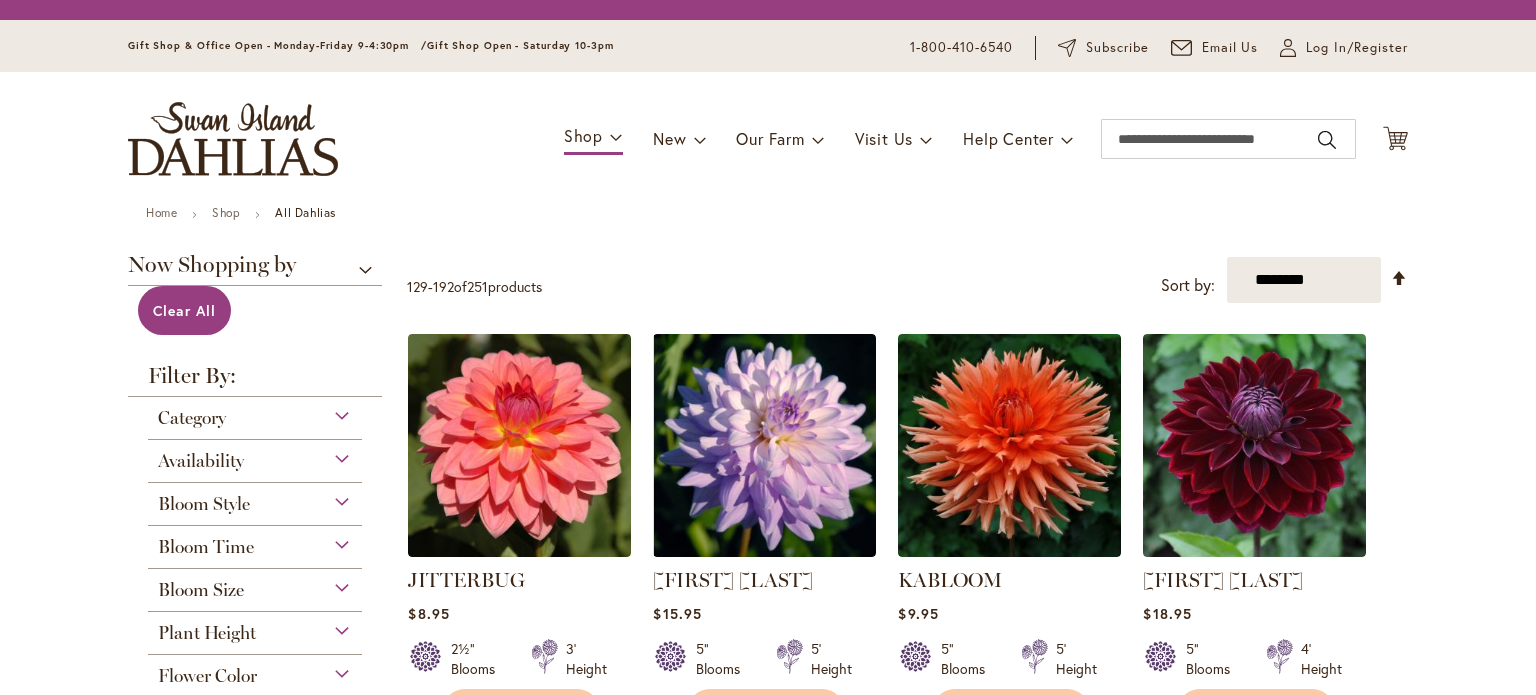 scroll, scrollTop: 0, scrollLeft: 0, axis: both 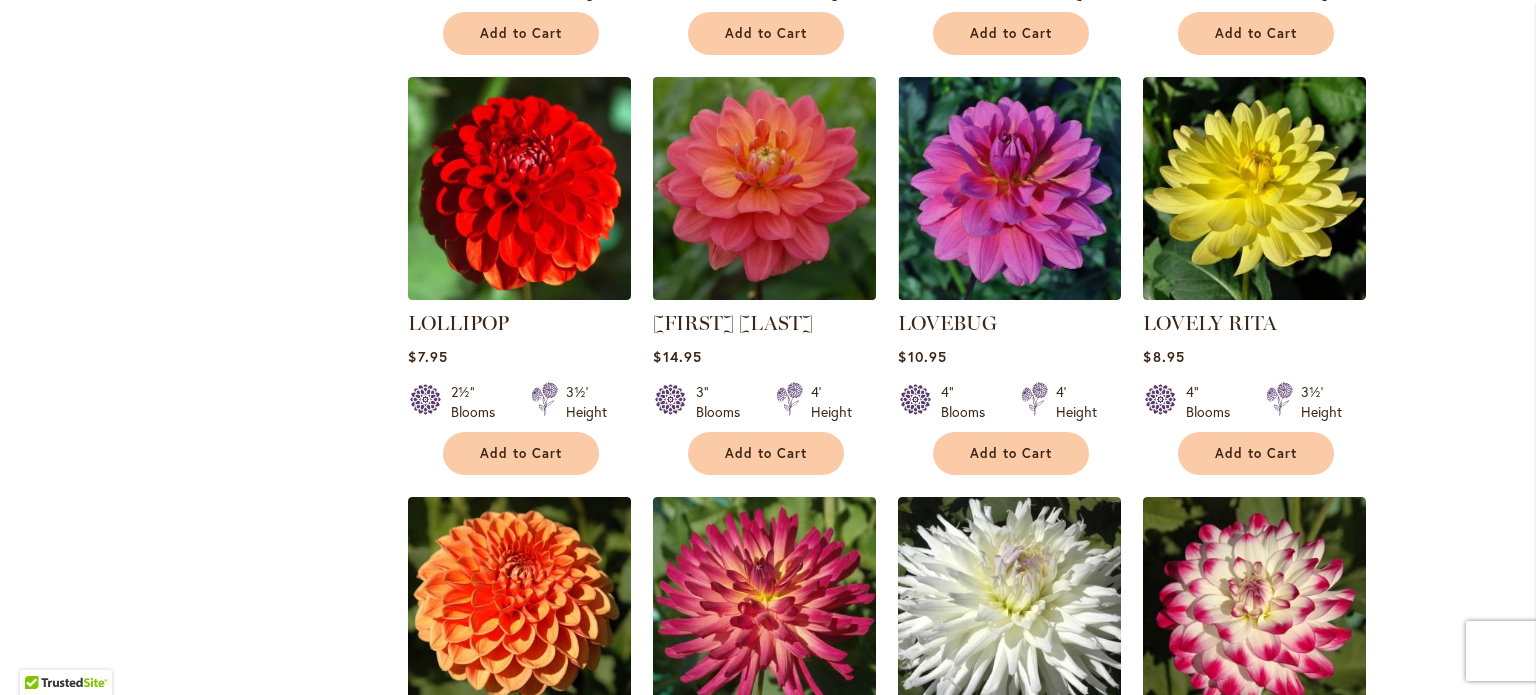 click at bounding box center [765, 188] 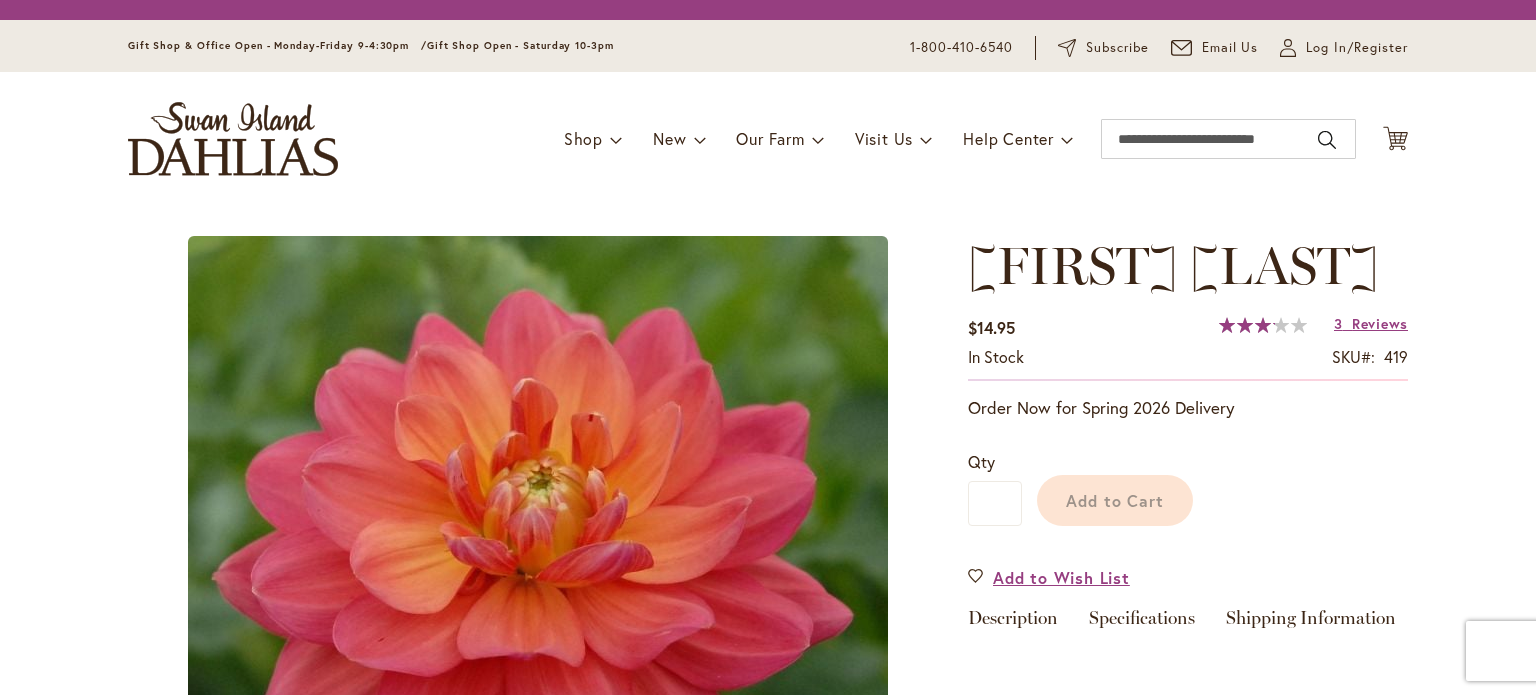 scroll, scrollTop: 0, scrollLeft: 0, axis: both 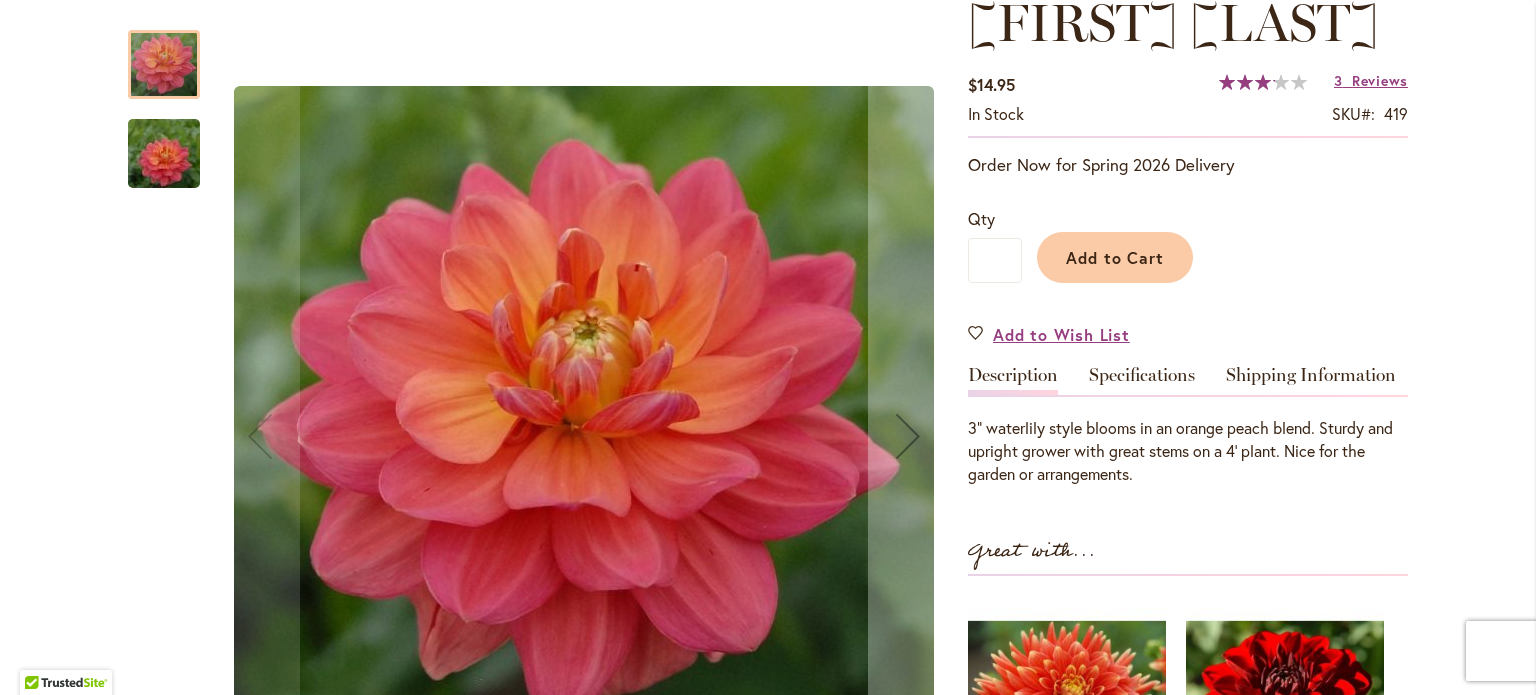 click at bounding box center (164, 154) 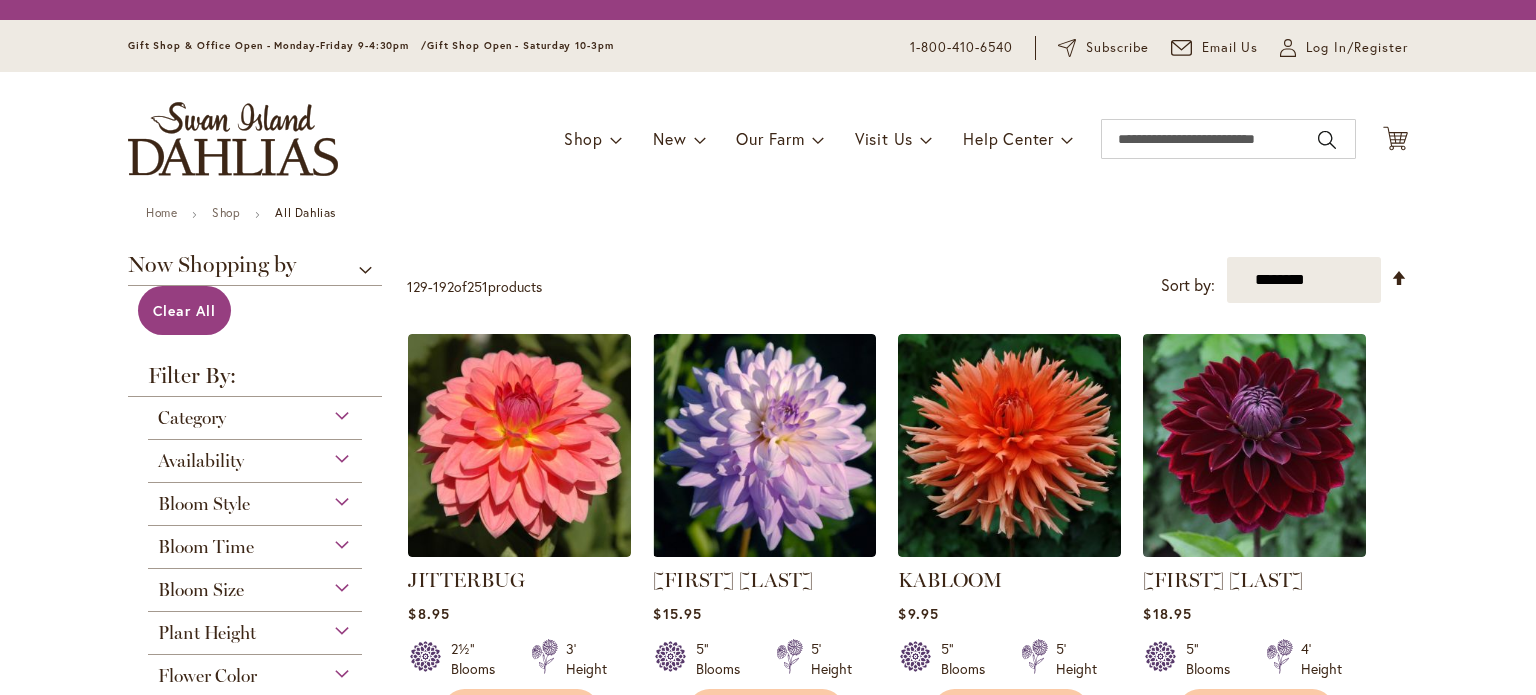 scroll, scrollTop: 0, scrollLeft: 0, axis: both 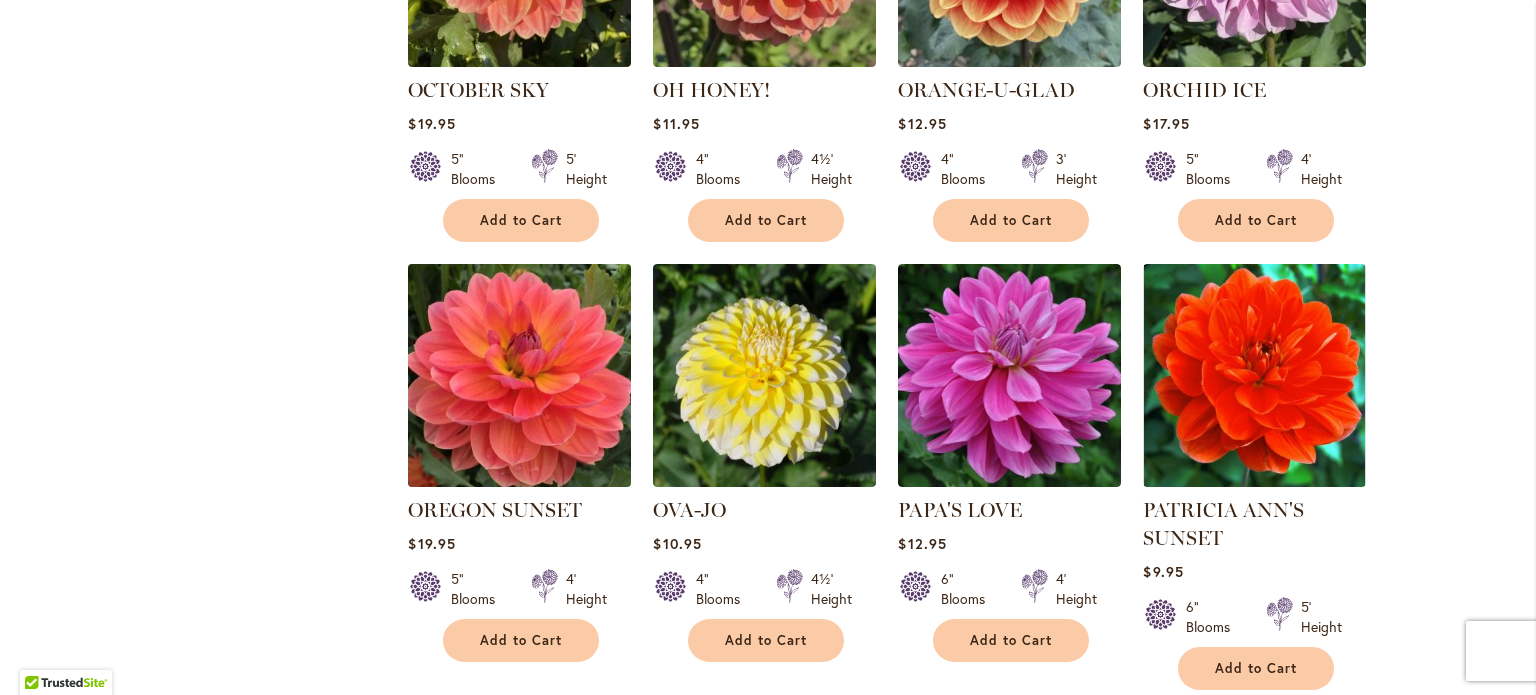 click at bounding box center [520, 375] 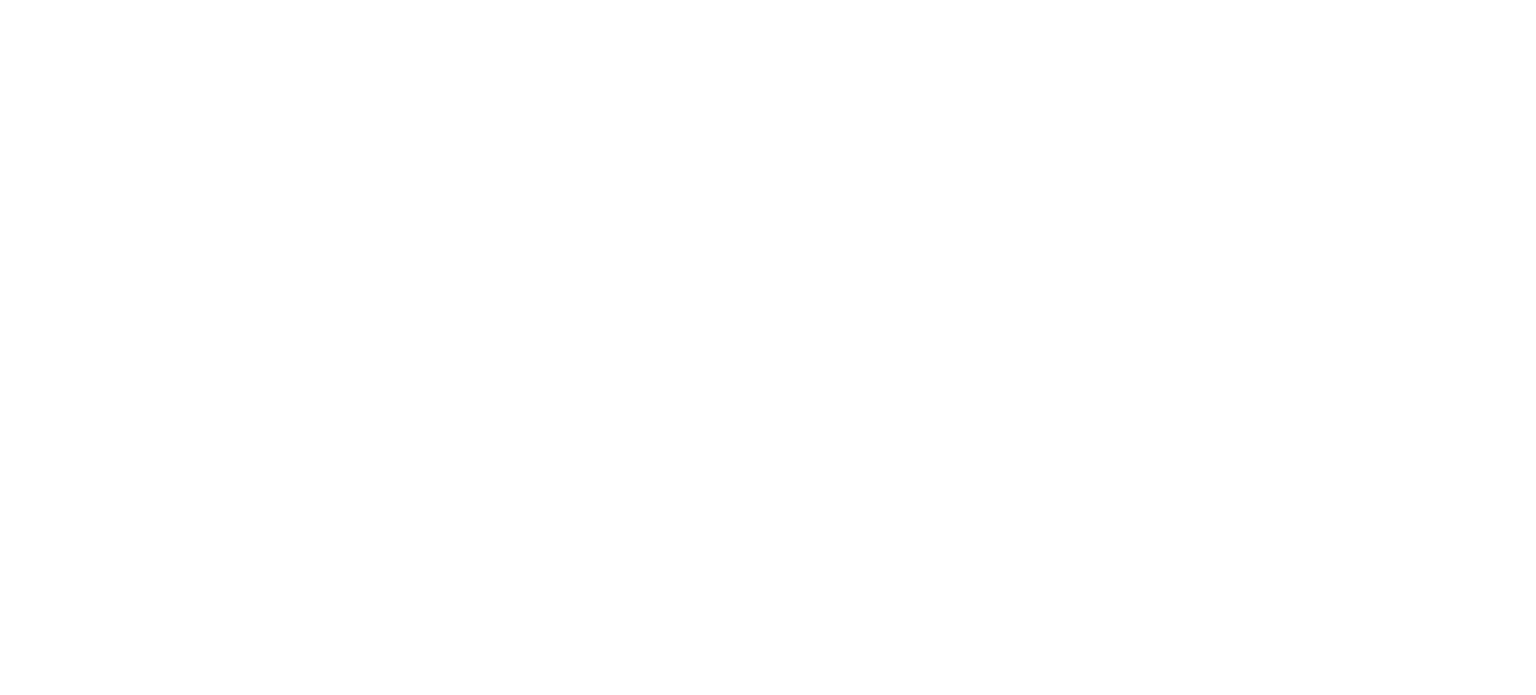 scroll, scrollTop: 0, scrollLeft: 0, axis: both 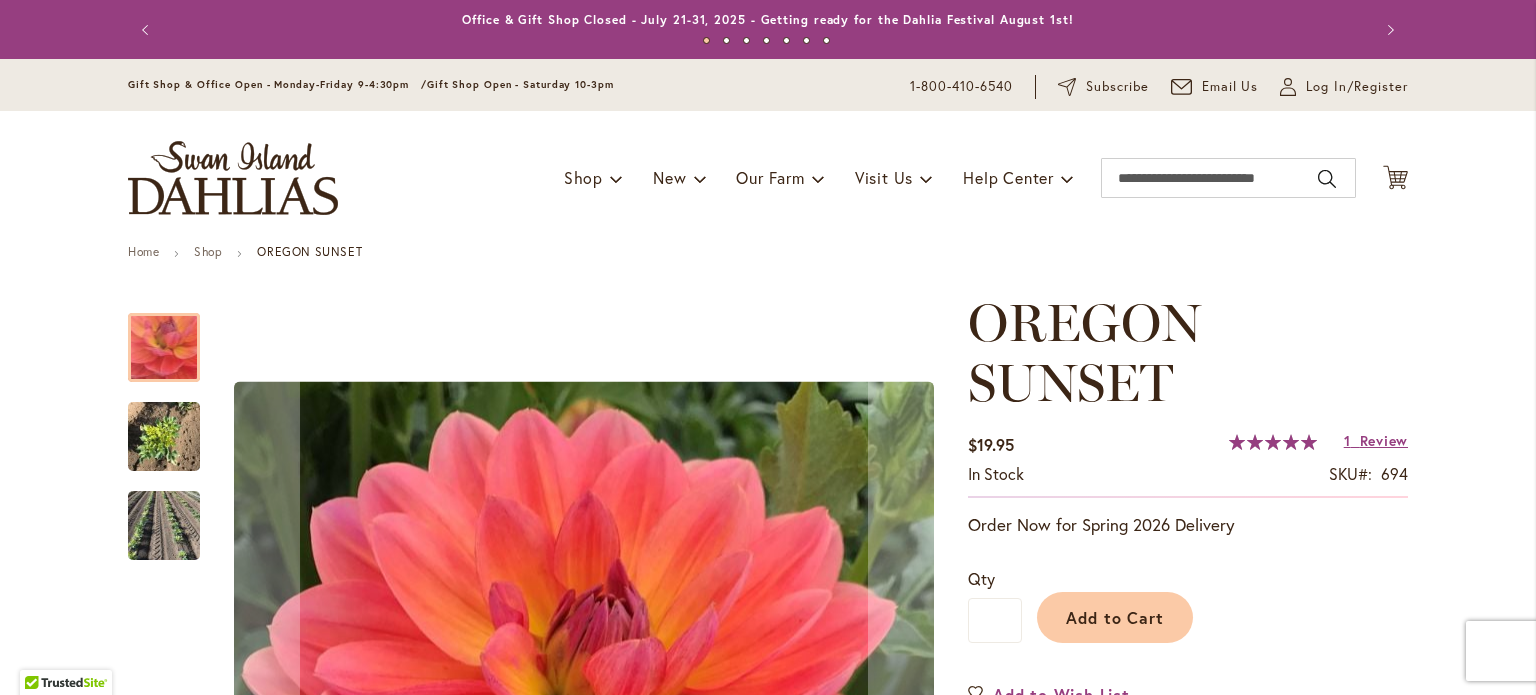 click at bounding box center [164, 437] 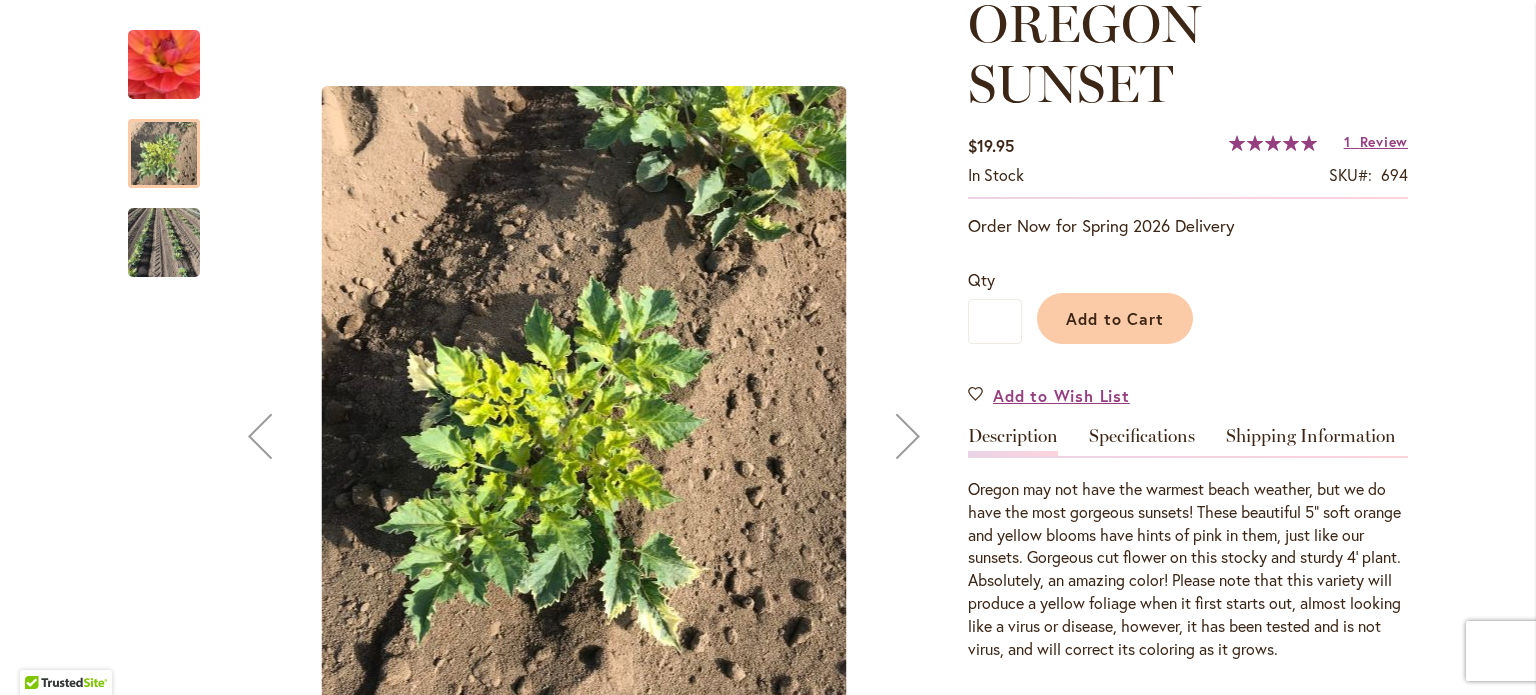 scroll, scrollTop: 300, scrollLeft: 0, axis: vertical 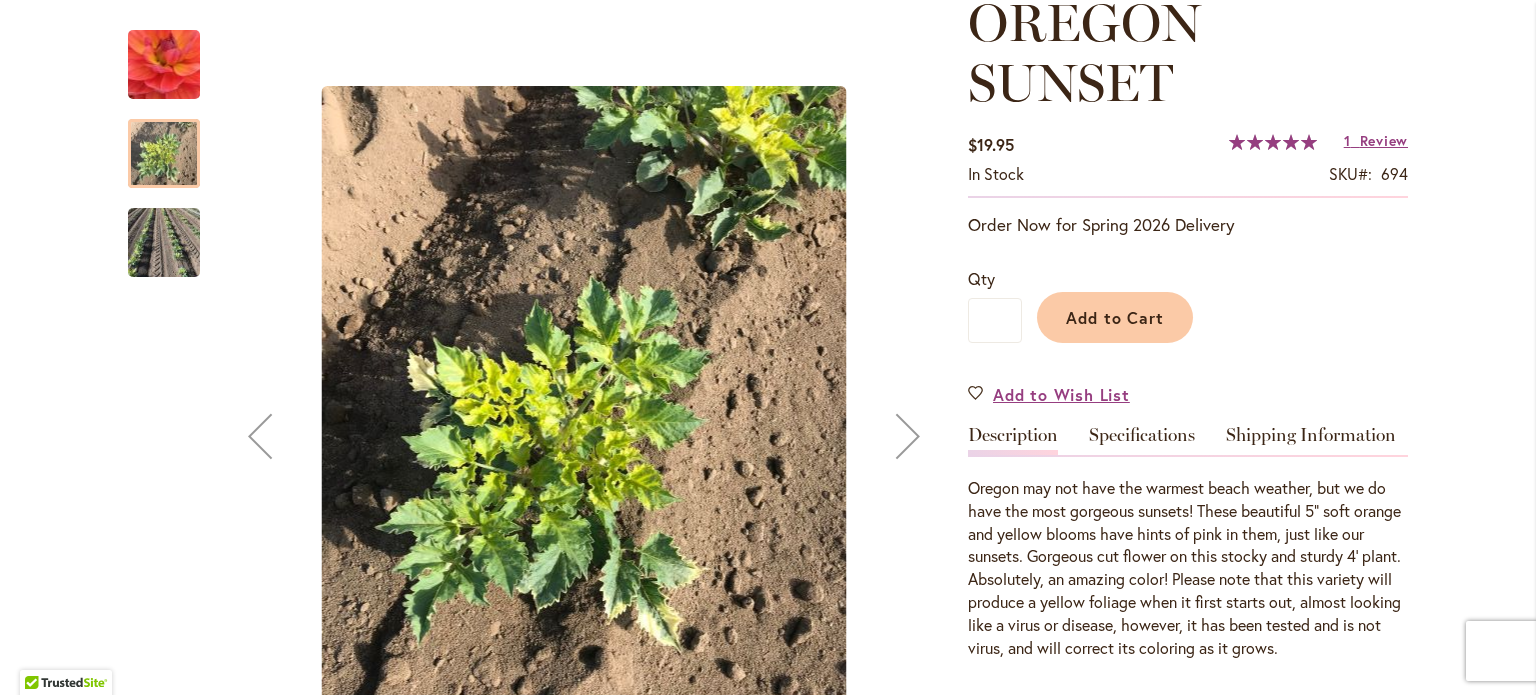 click at bounding box center (164, 243) 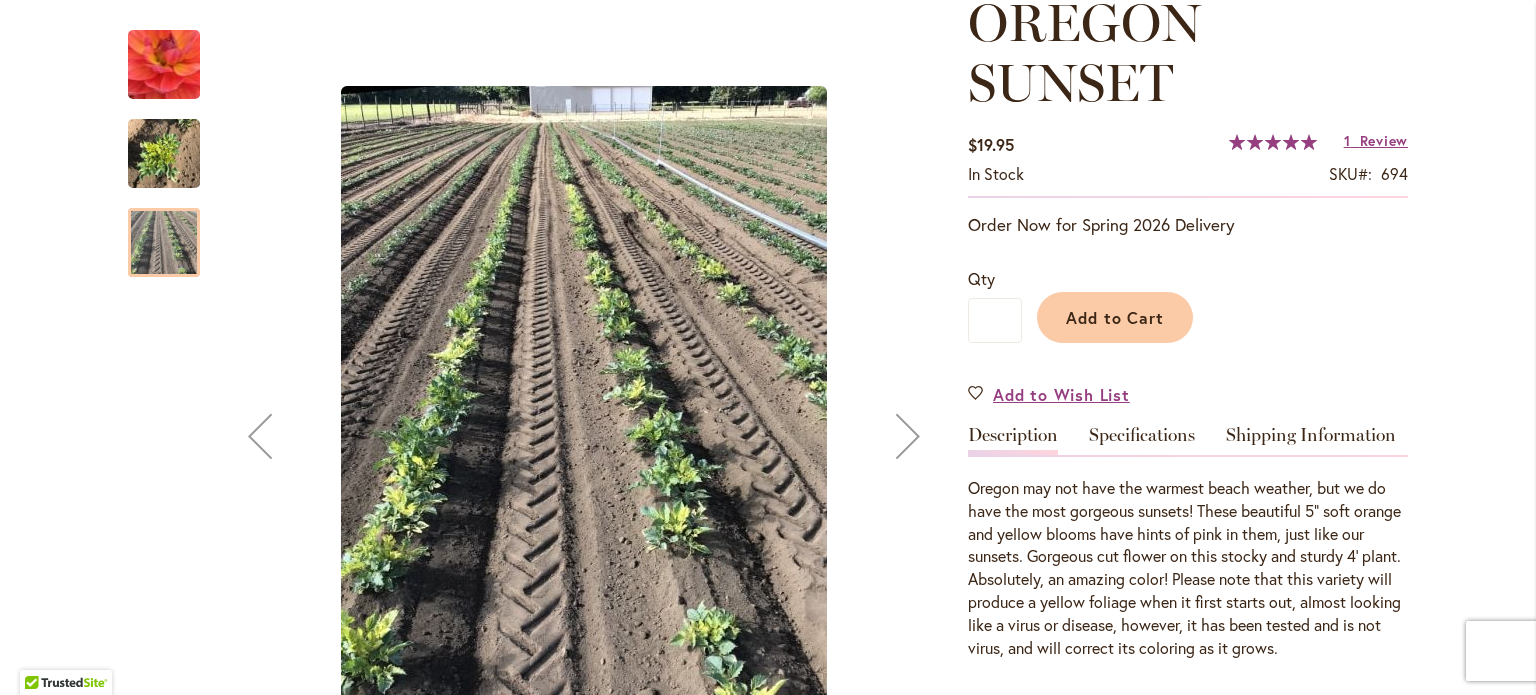 click at bounding box center (164, 65) 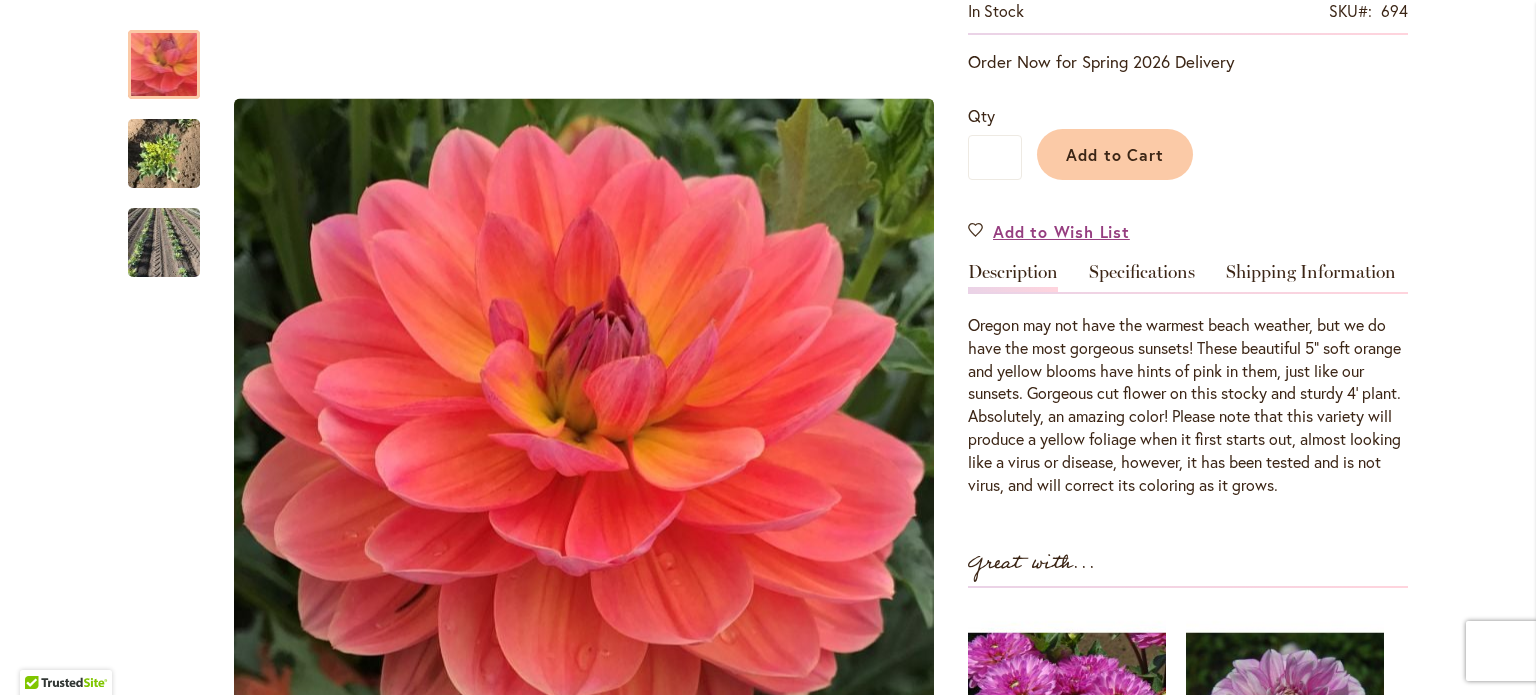 scroll, scrollTop: 500, scrollLeft: 0, axis: vertical 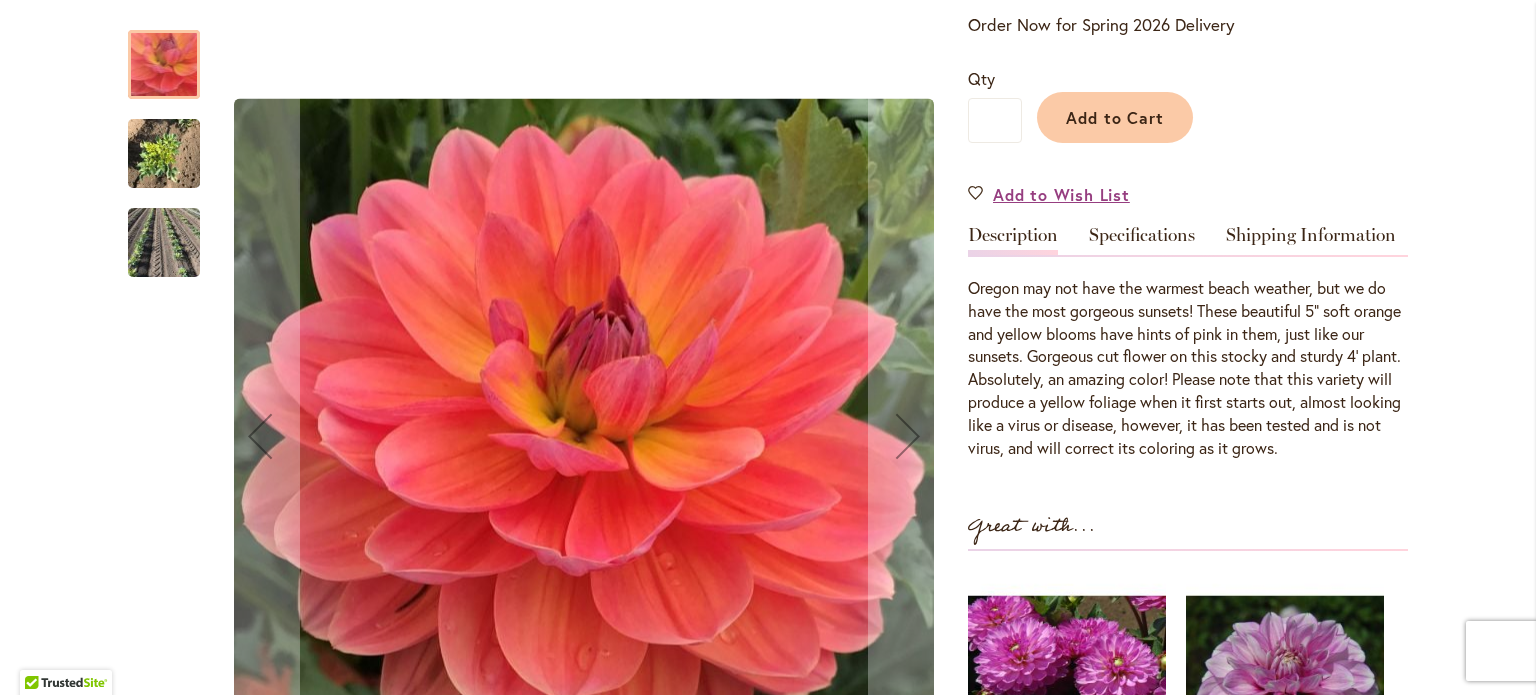 click at bounding box center (164, 154) 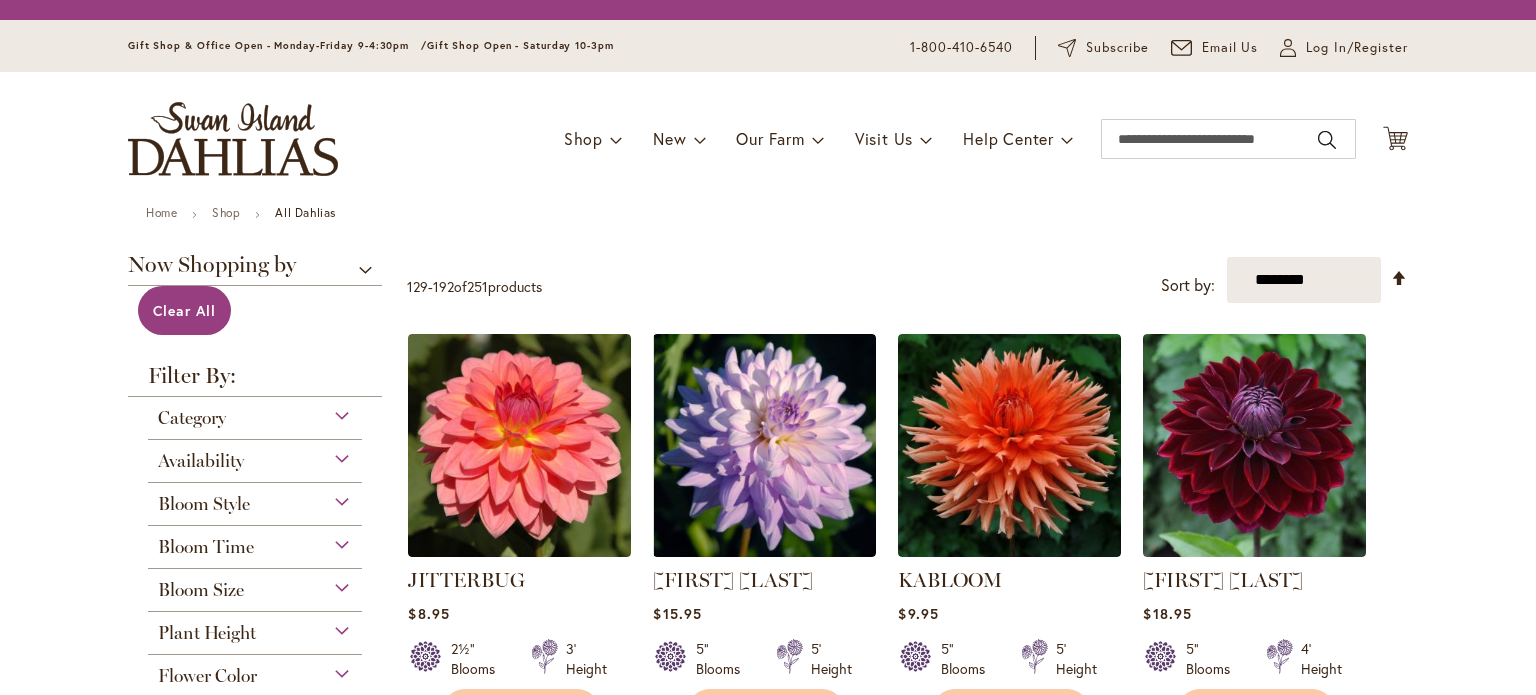 scroll, scrollTop: 0, scrollLeft: 0, axis: both 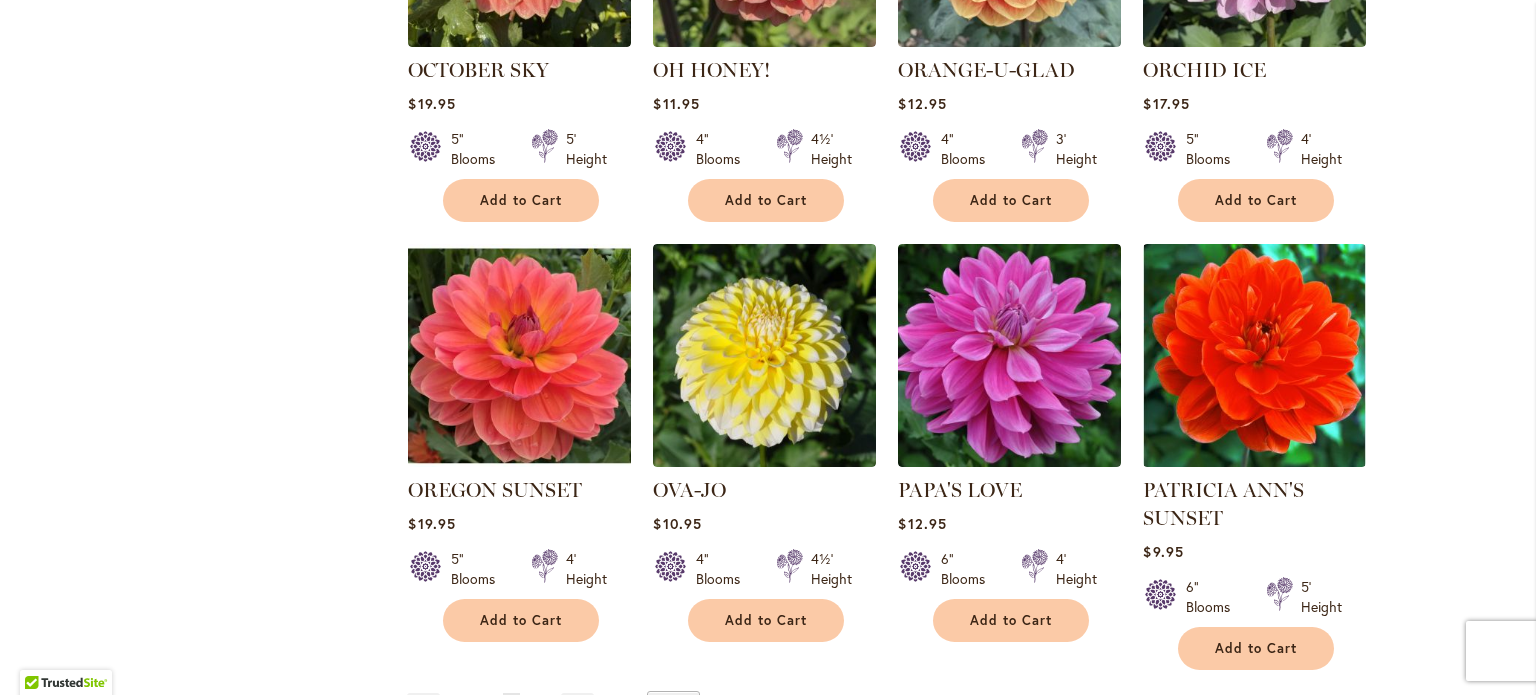 click on "4" at bounding box center [536, 707] 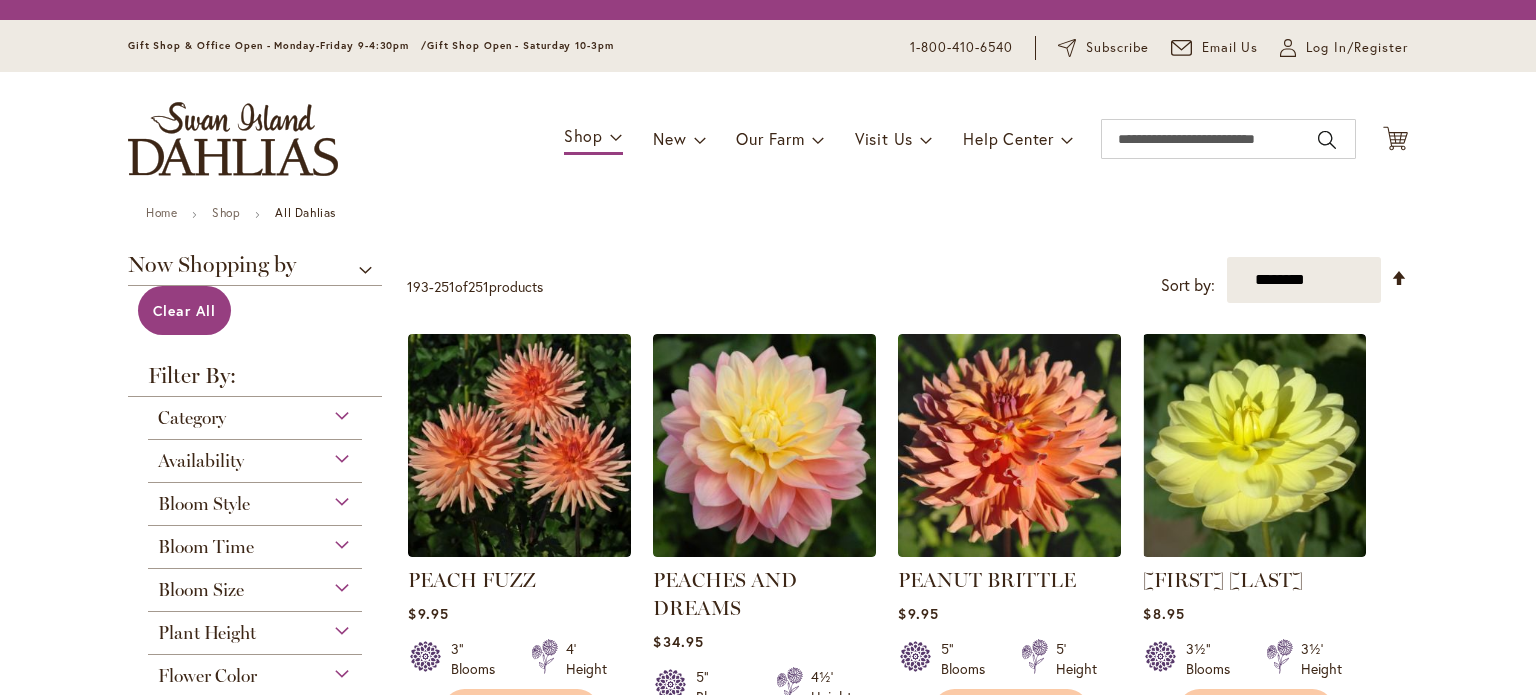 scroll, scrollTop: 0, scrollLeft: 0, axis: both 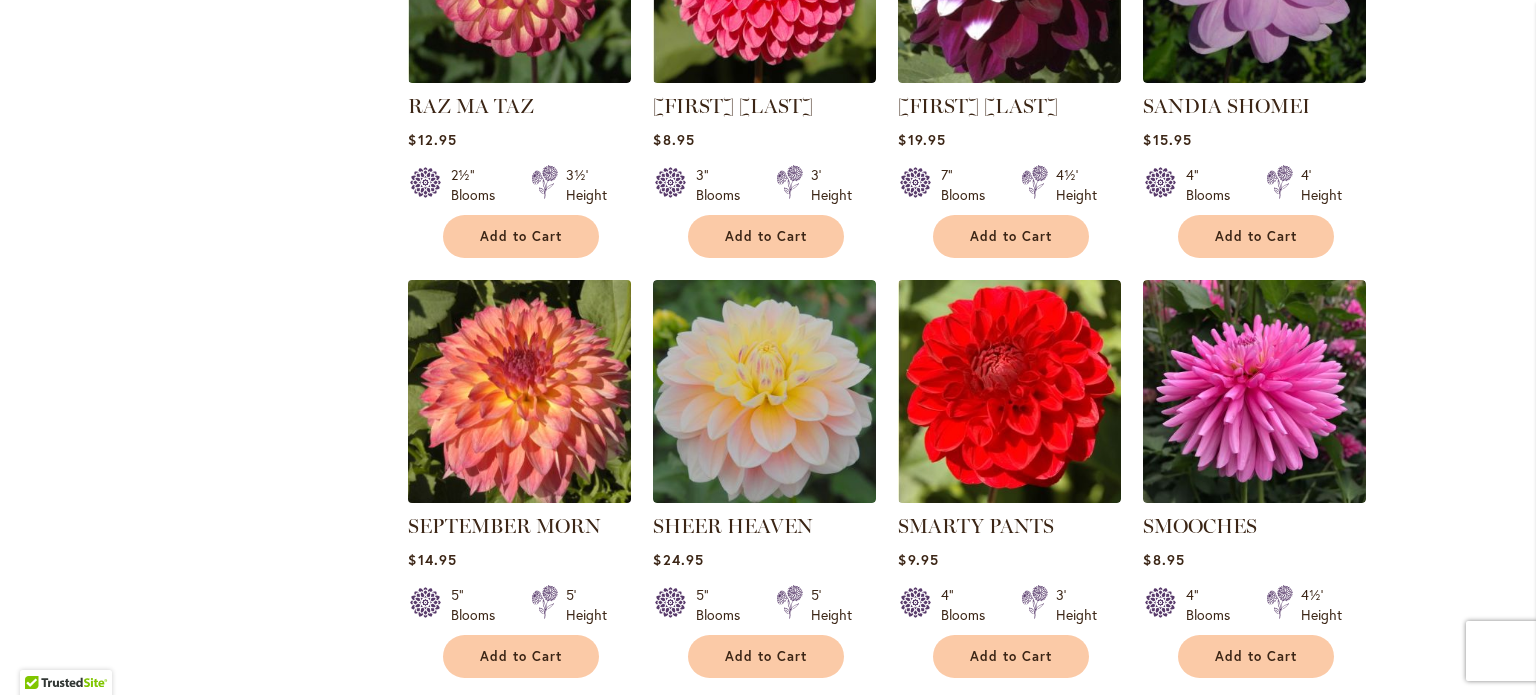 click at bounding box center [520, 391] 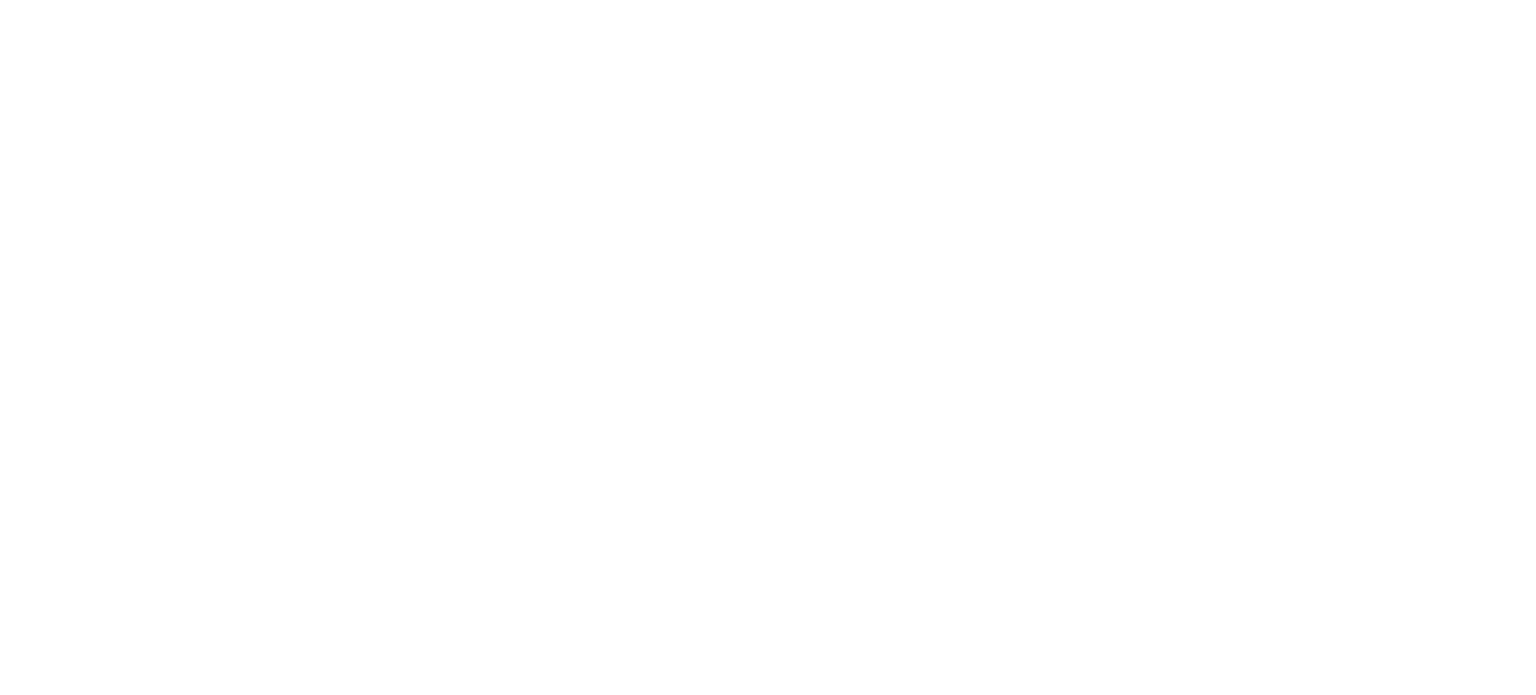 scroll, scrollTop: 0, scrollLeft: 0, axis: both 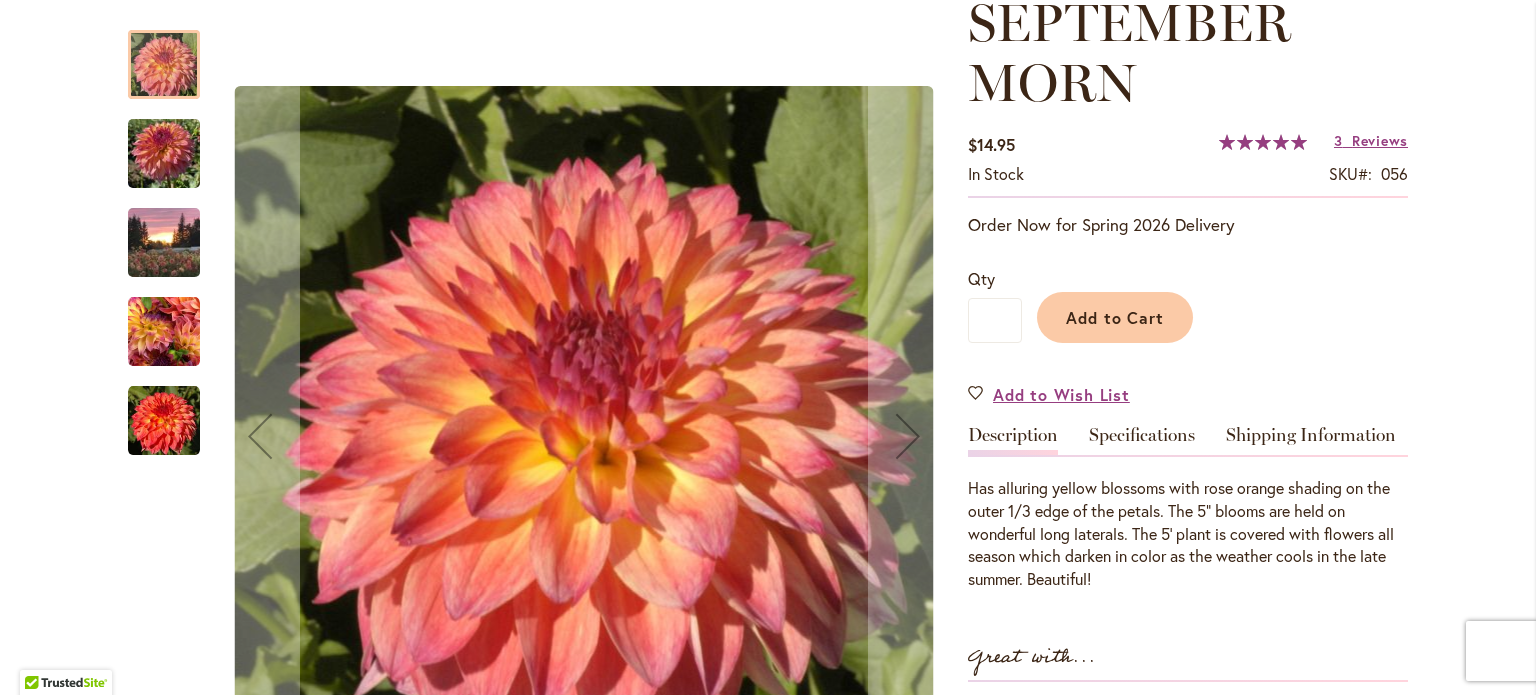 click at bounding box center [164, 332] 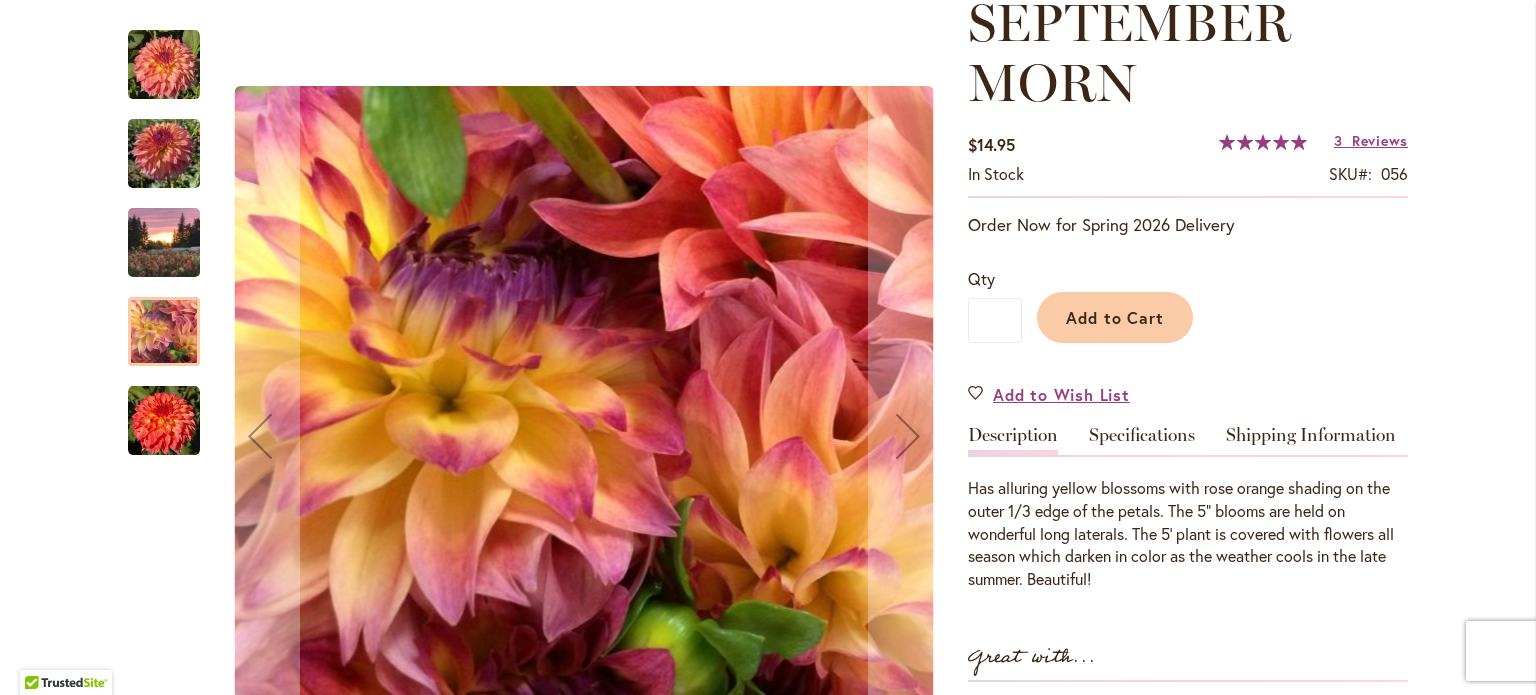 click at bounding box center [164, 243] 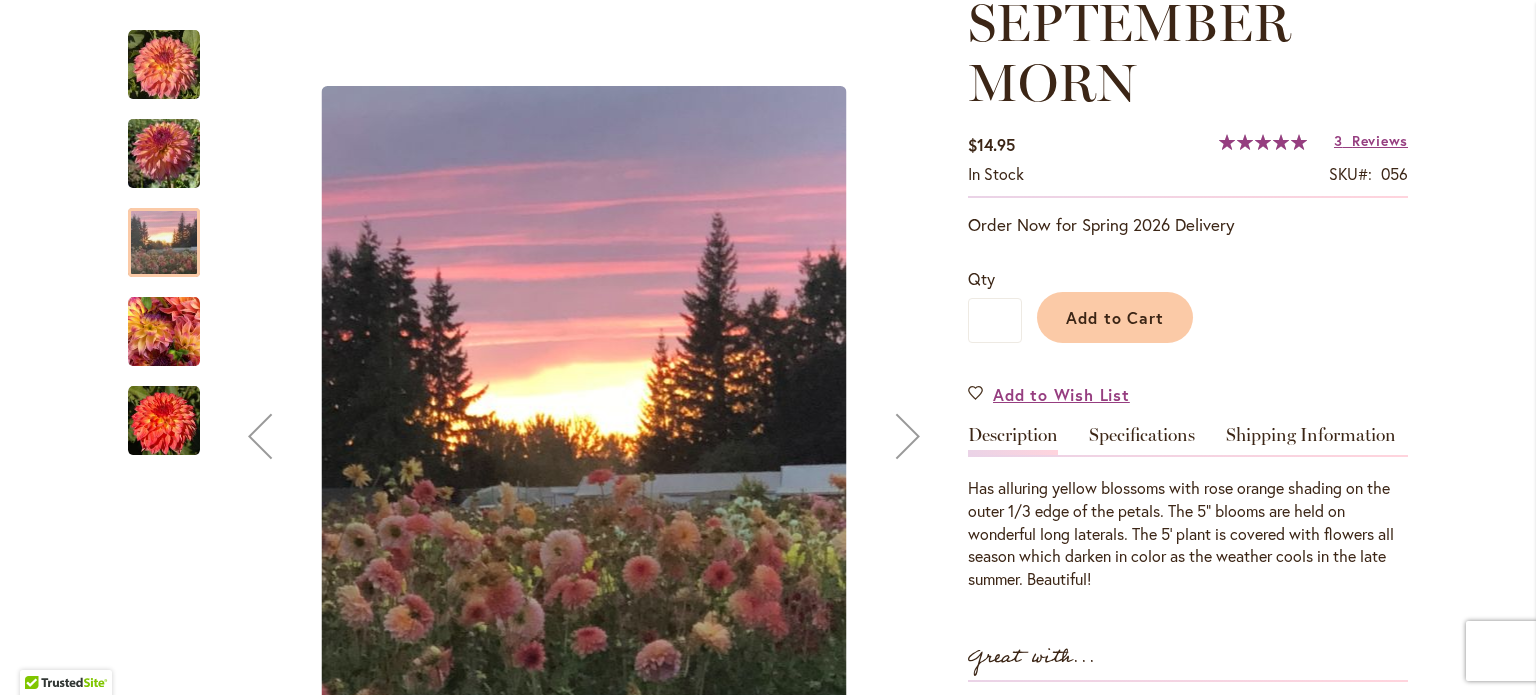 click at bounding box center (164, 421) 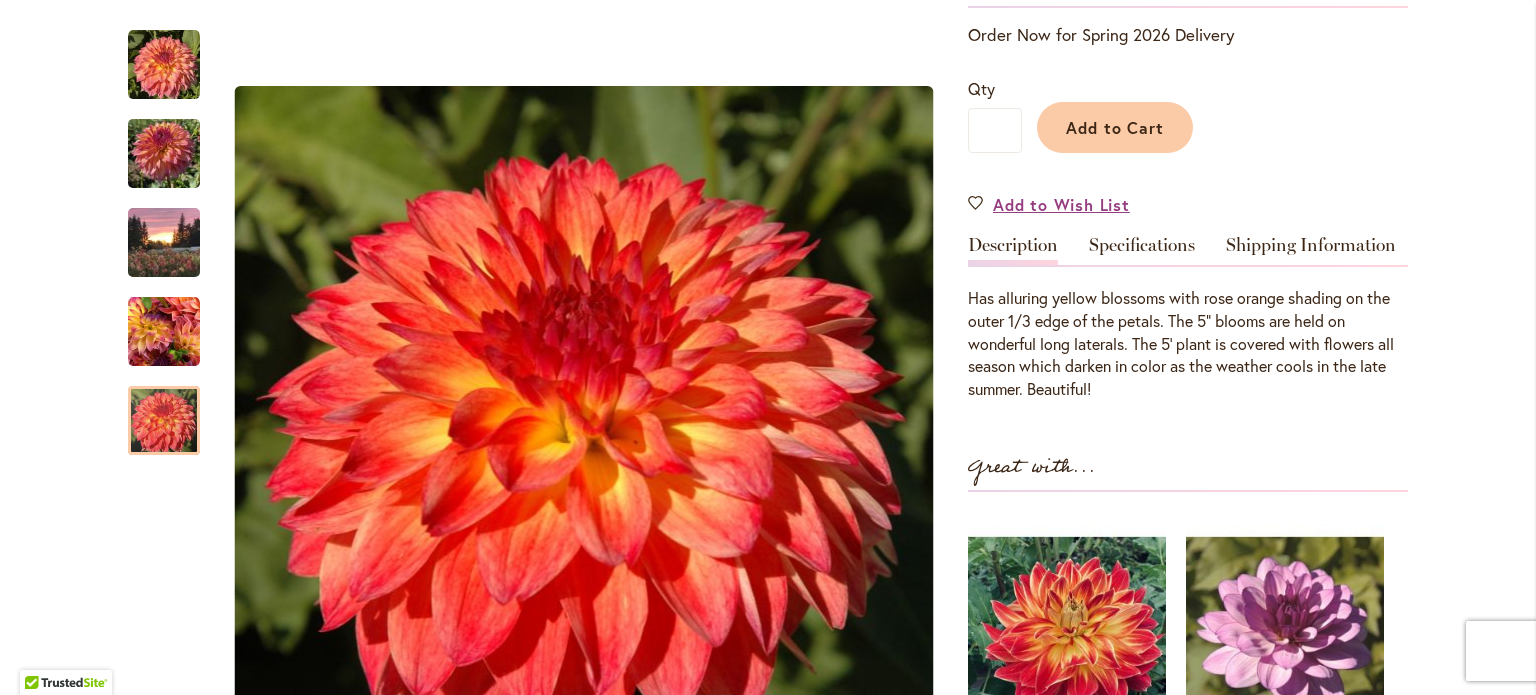 scroll, scrollTop: 500, scrollLeft: 0, axis: vertical 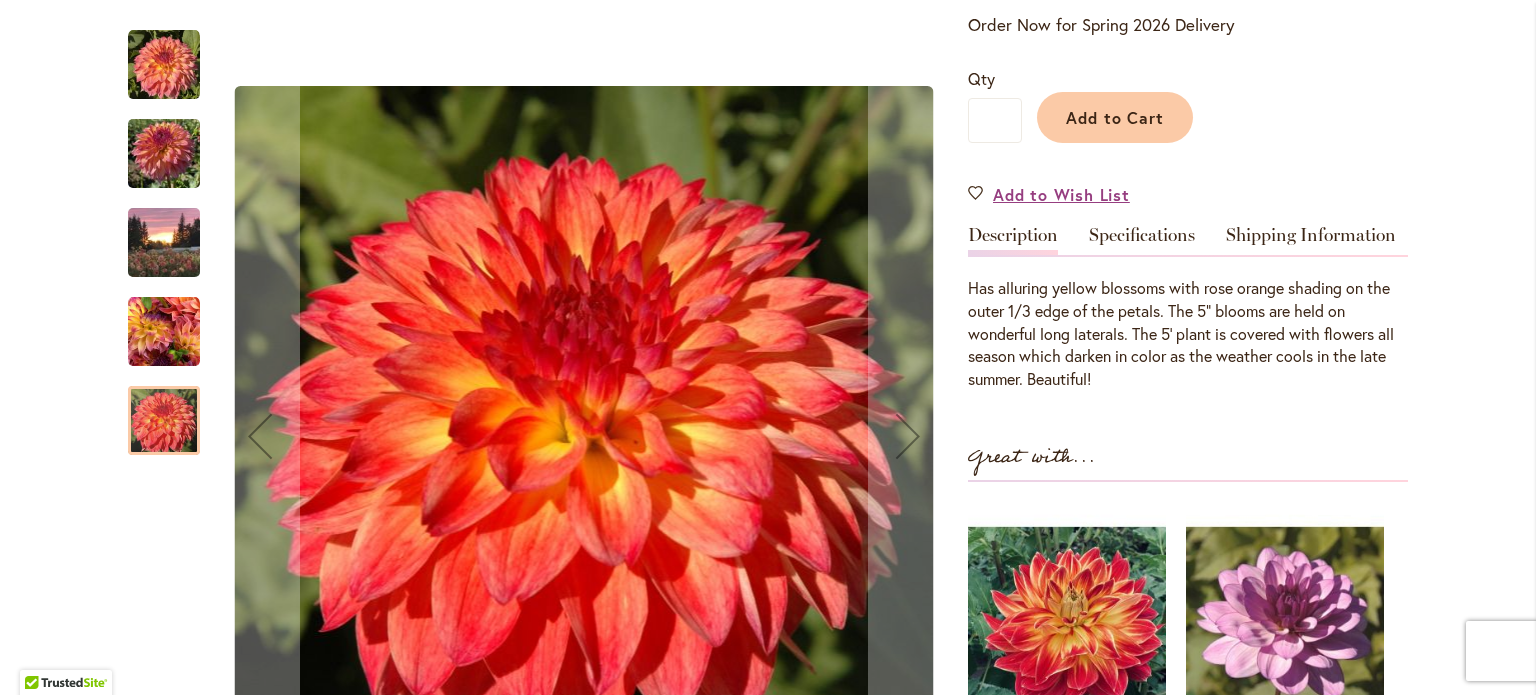 click at bounding box center [164, 154] 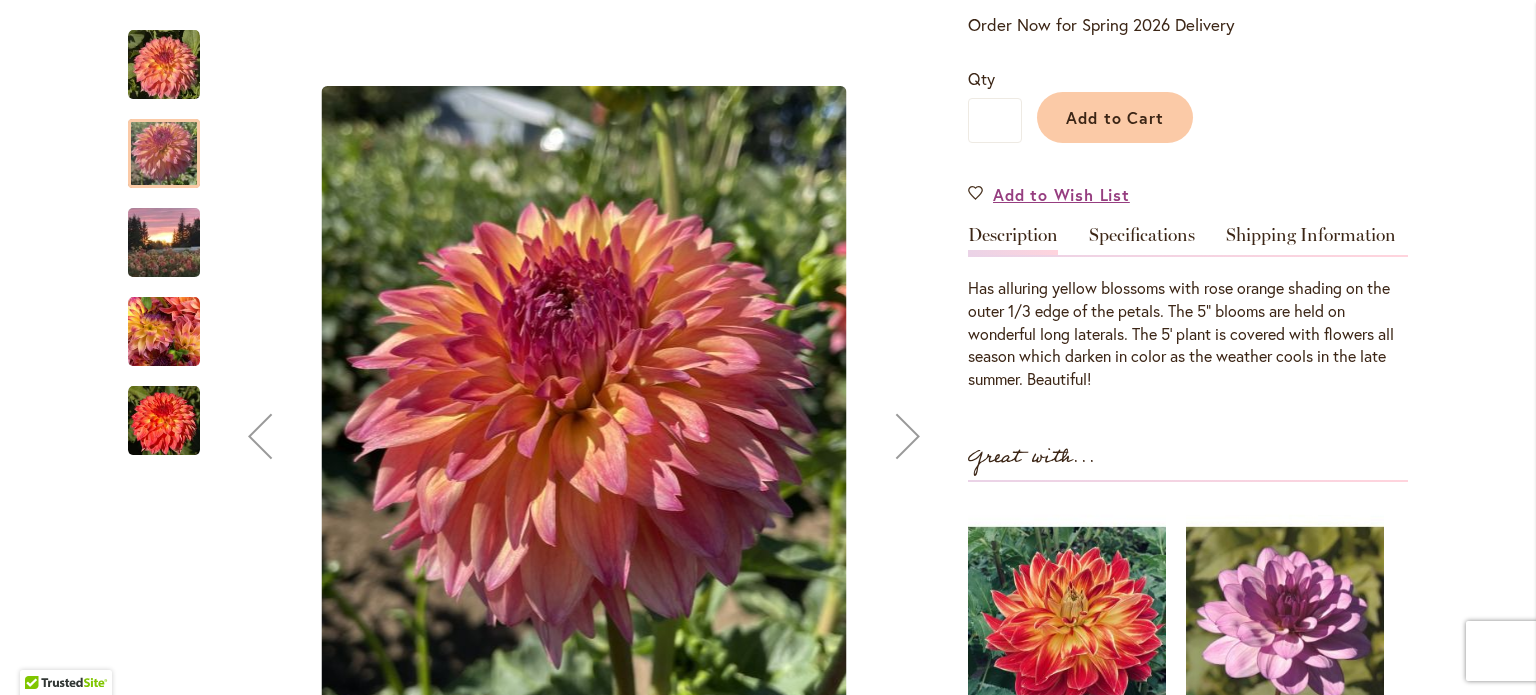 click at bounding box center (164, 243) 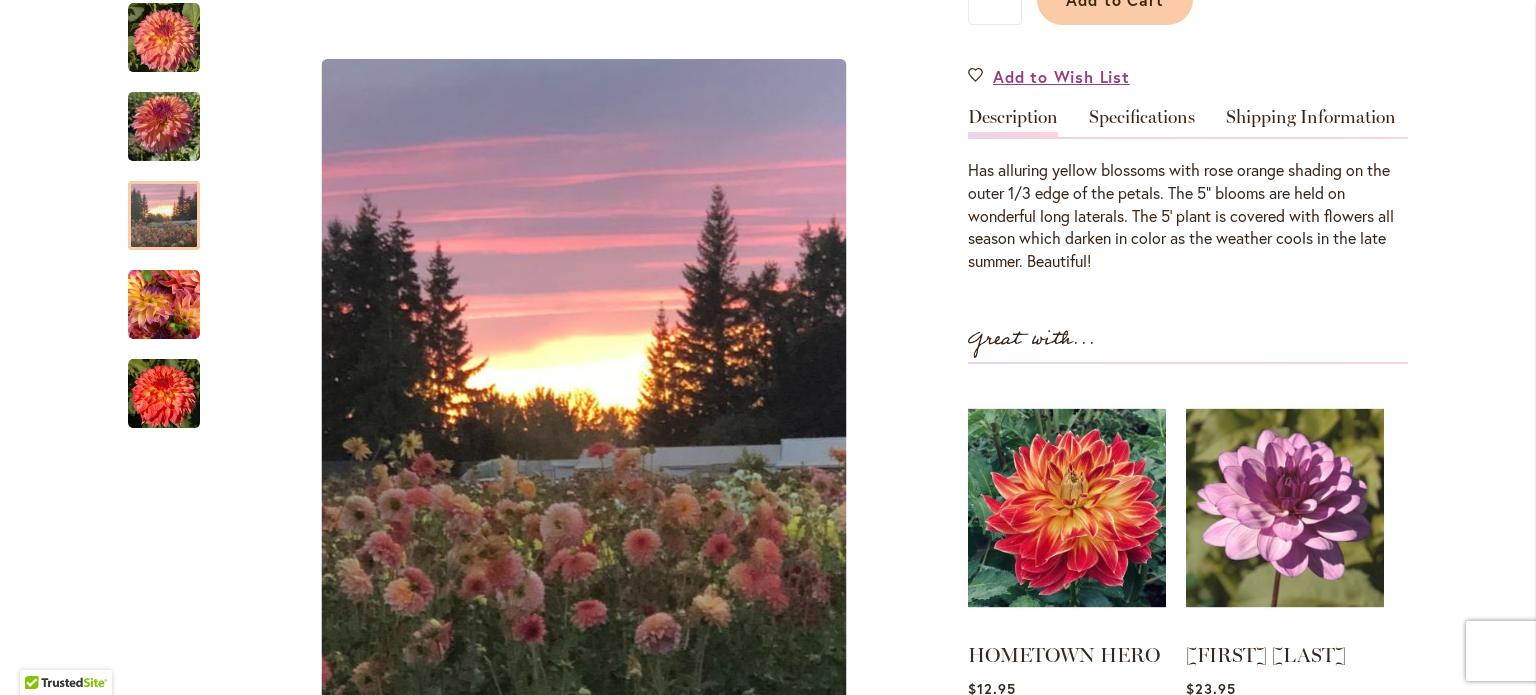 scroll, scrollTop: 600, scrollLeft: 0, axis: vertical 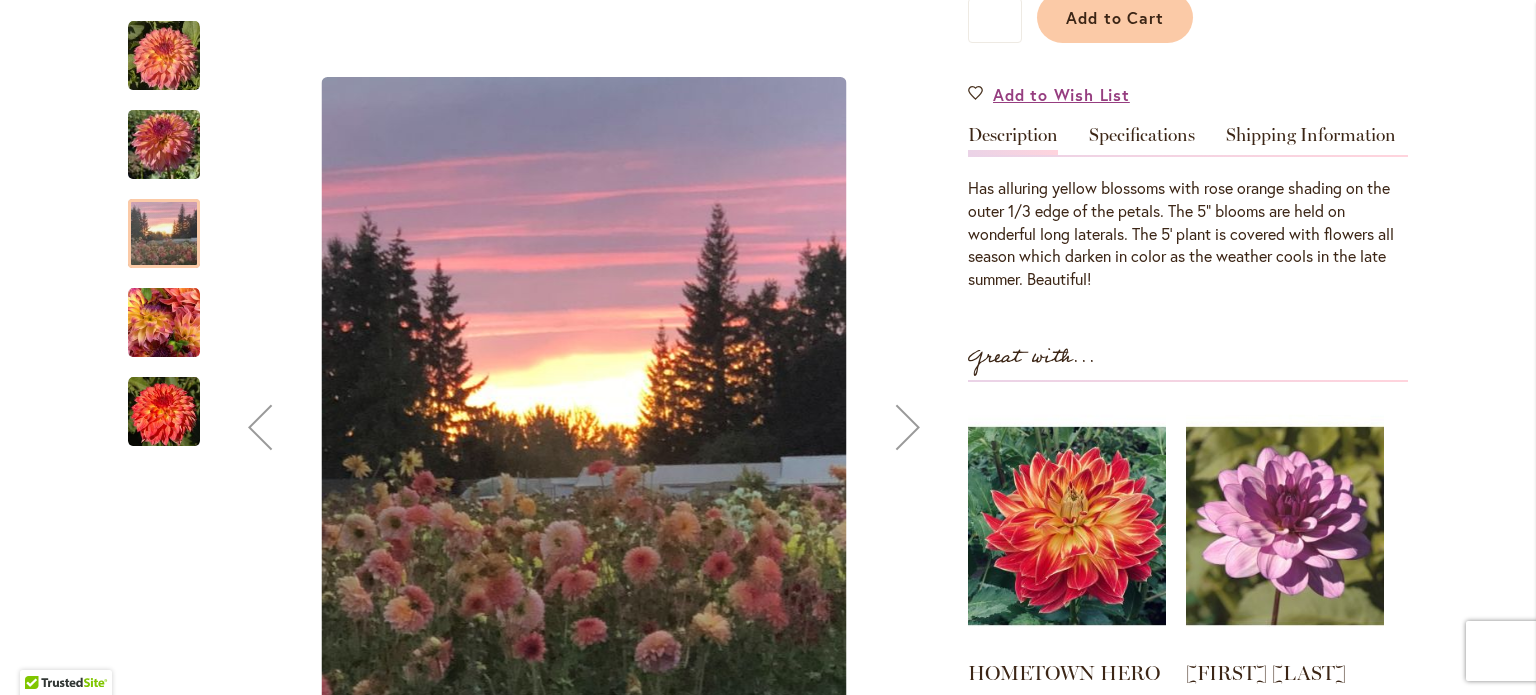 click at bounding box center [164, 55] 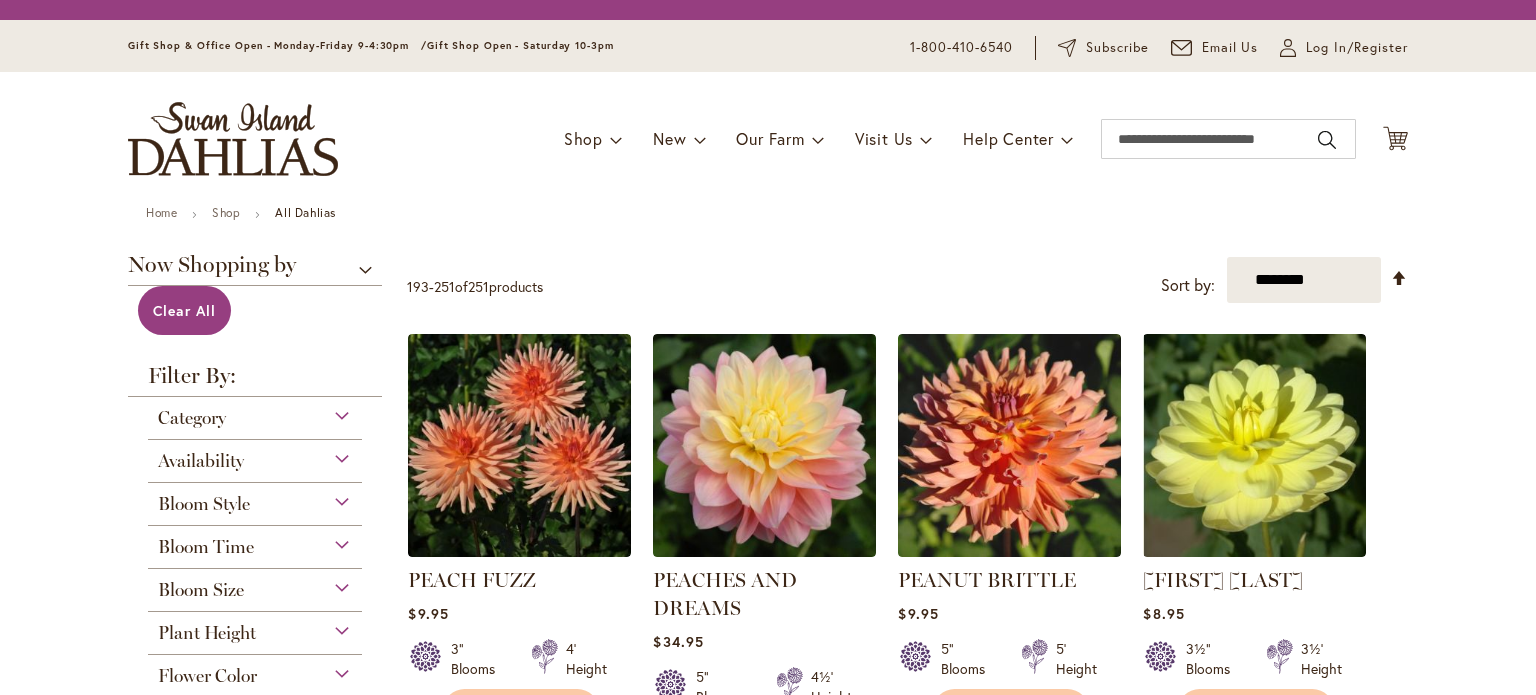 scroll, scrollTop: 0, scrollLeft: 0, axis: both 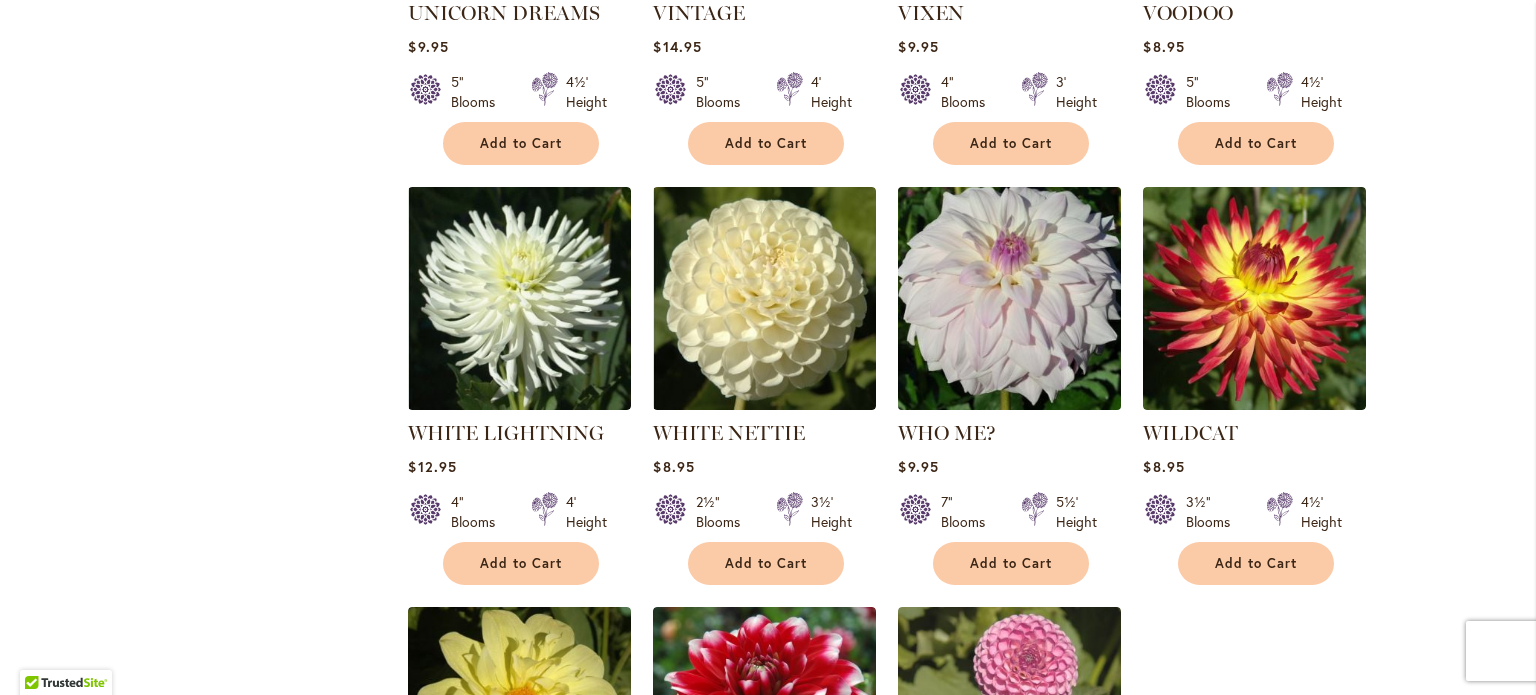 click at bounding box center [1010, 298] 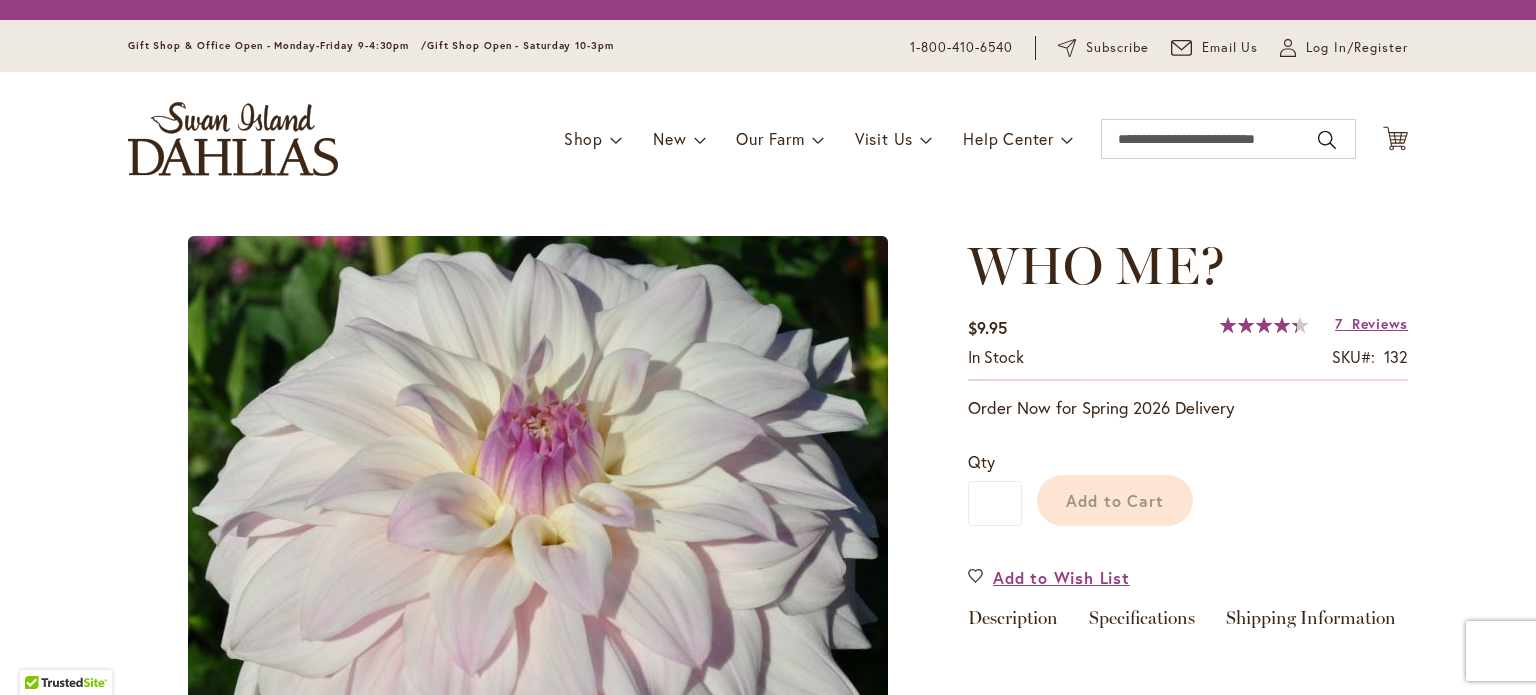 scroll, scrollTop: 0, scrollLeft: 0, axis: both 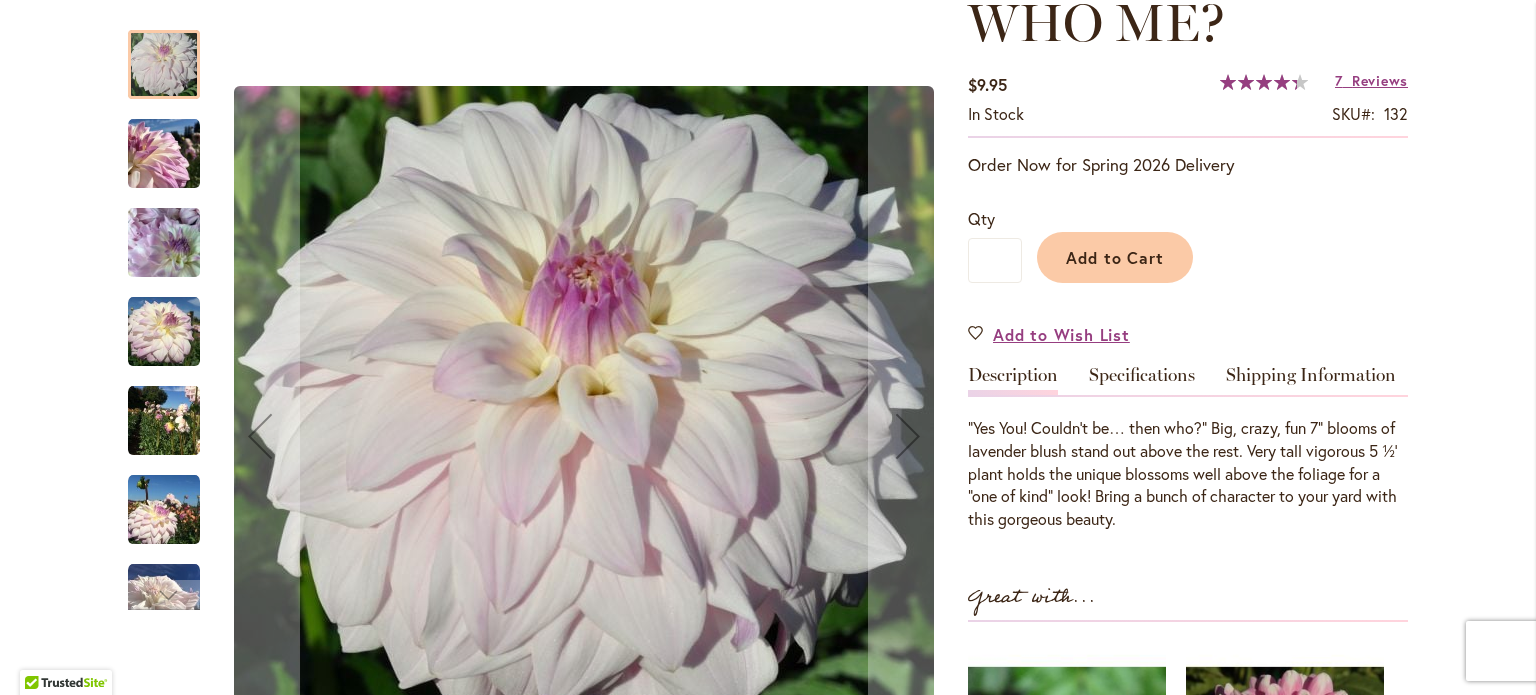 click at bounding box center [164, 243] 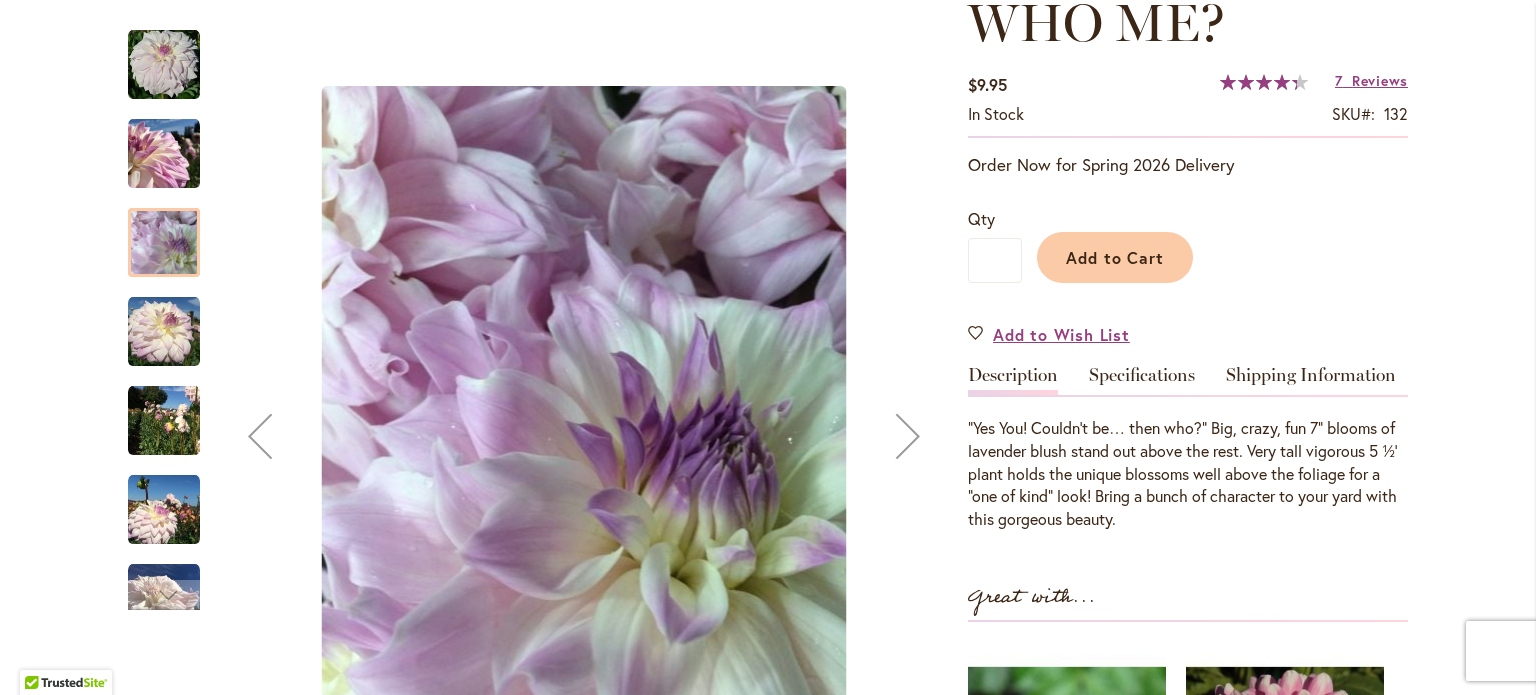 click at bounding box center (164, 154) 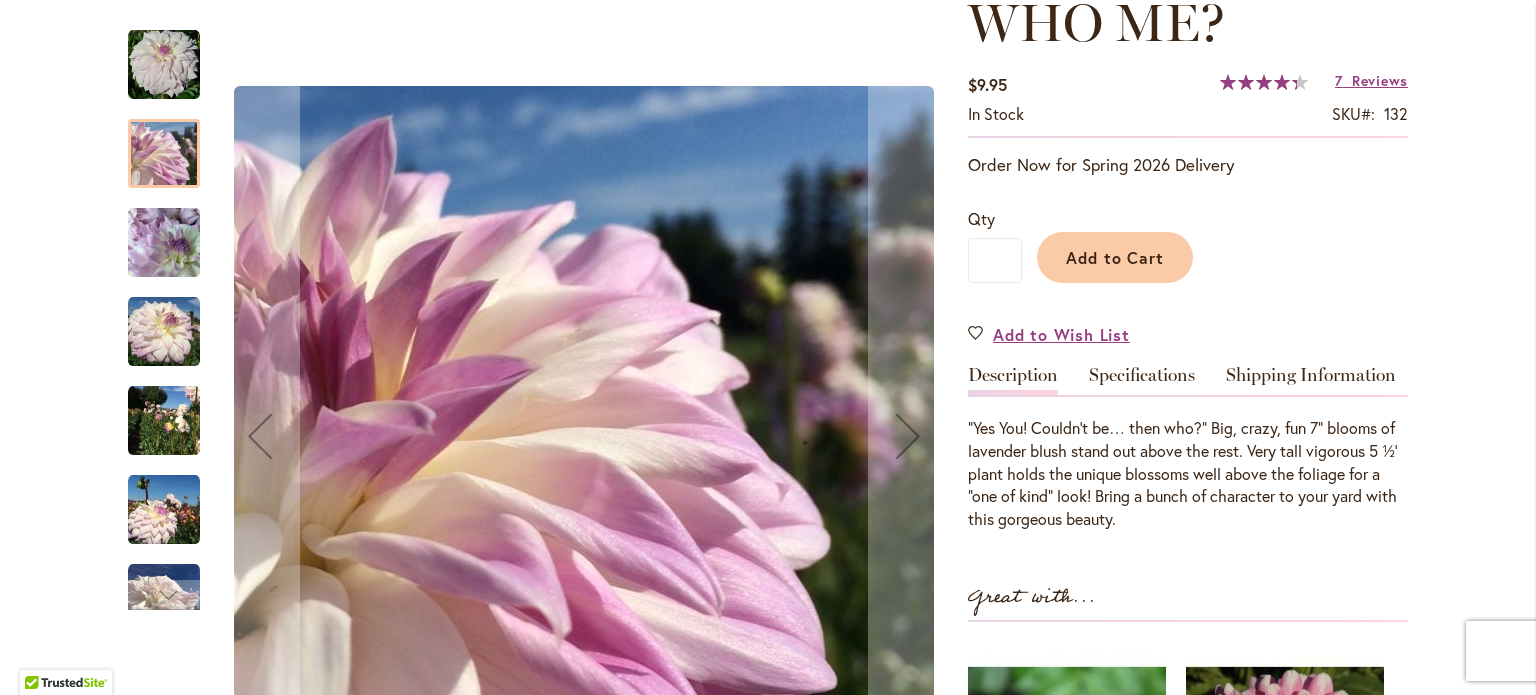 click at bounding box center (164, 510) 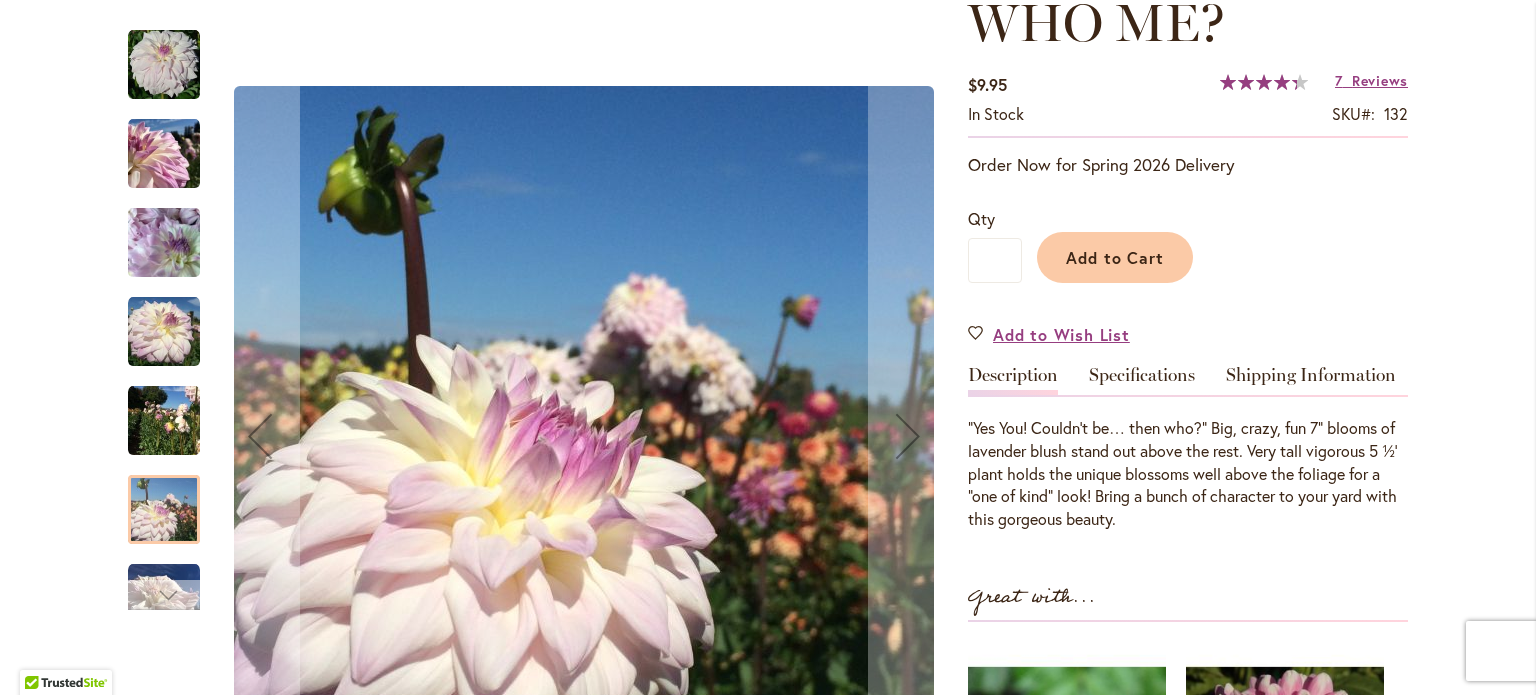 click at bounding box center (164, 595) 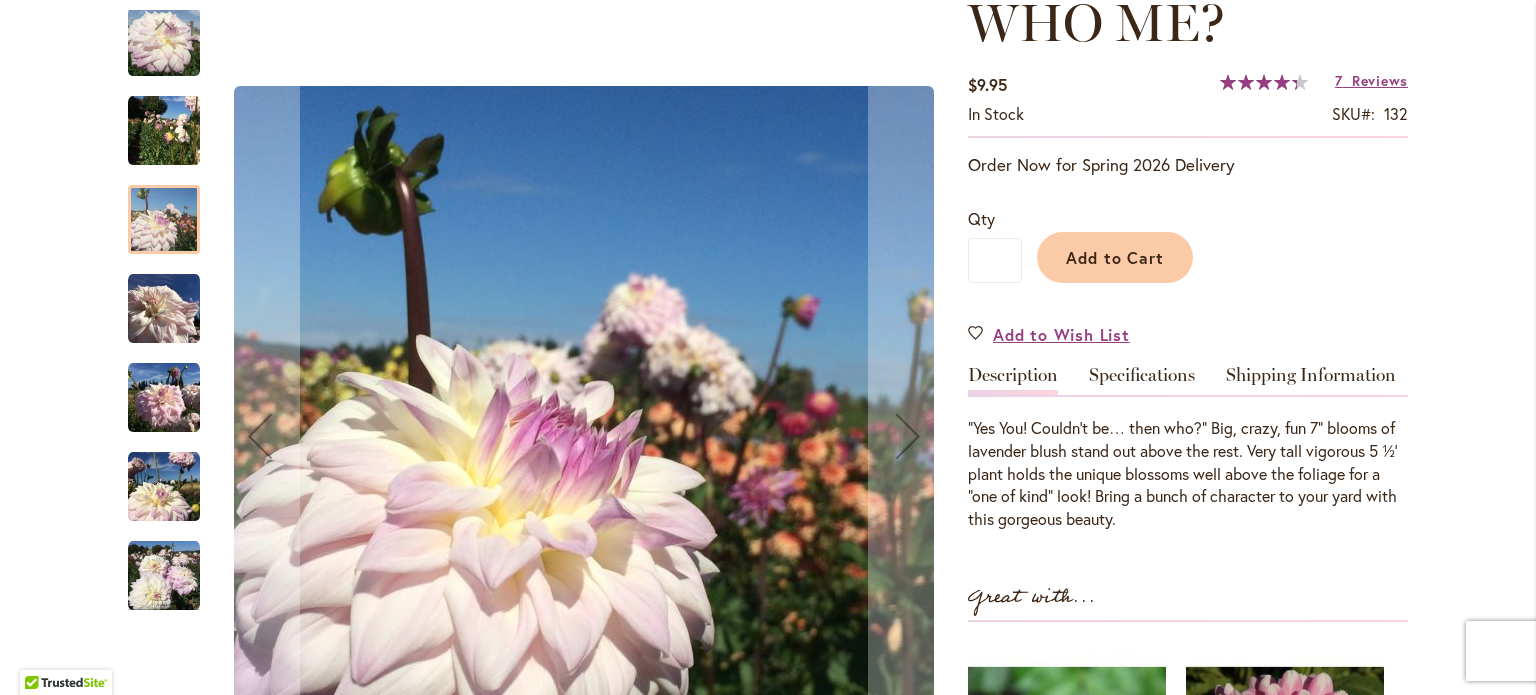 click at bounding box center (164, 576) 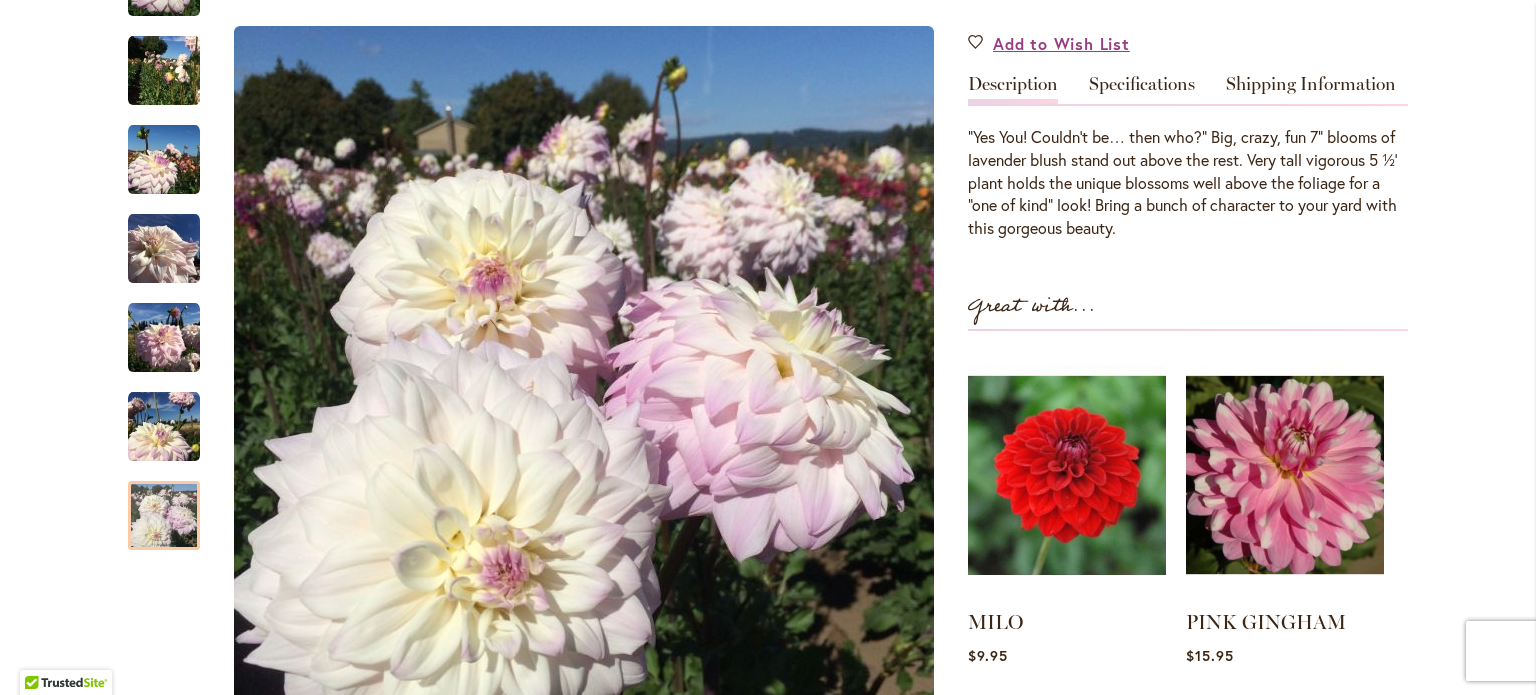 scroll, scrollTop: 700, scrollLeft: 0, axis: vertical 